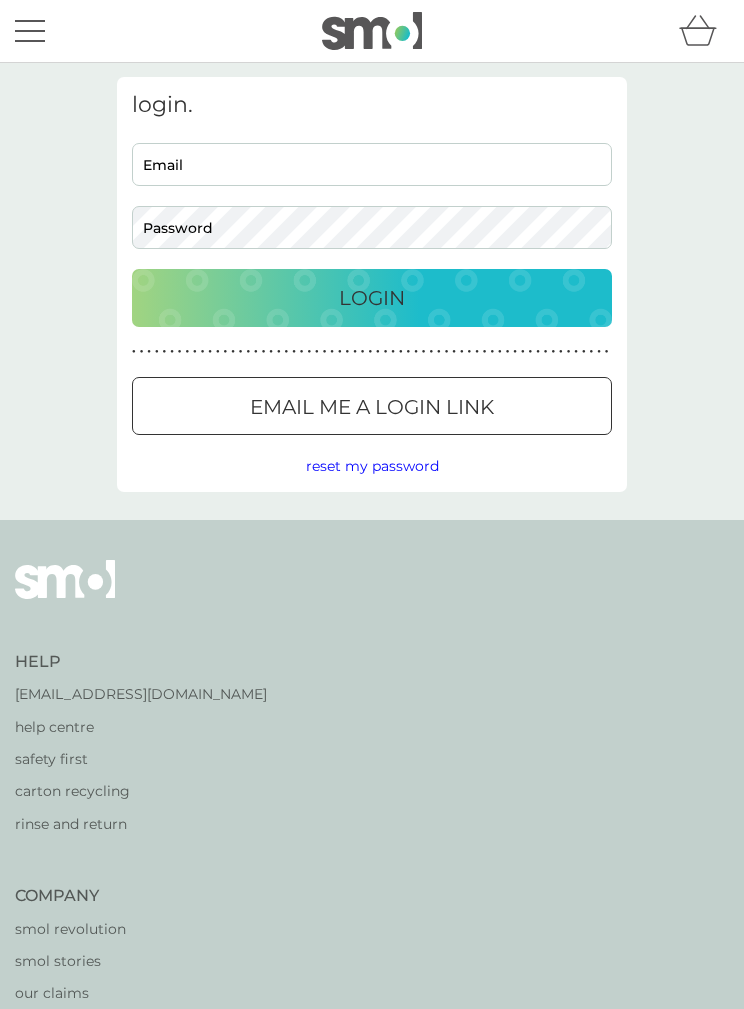 scroll, scrollTop: 0, scrollLeft: 0, axis: both 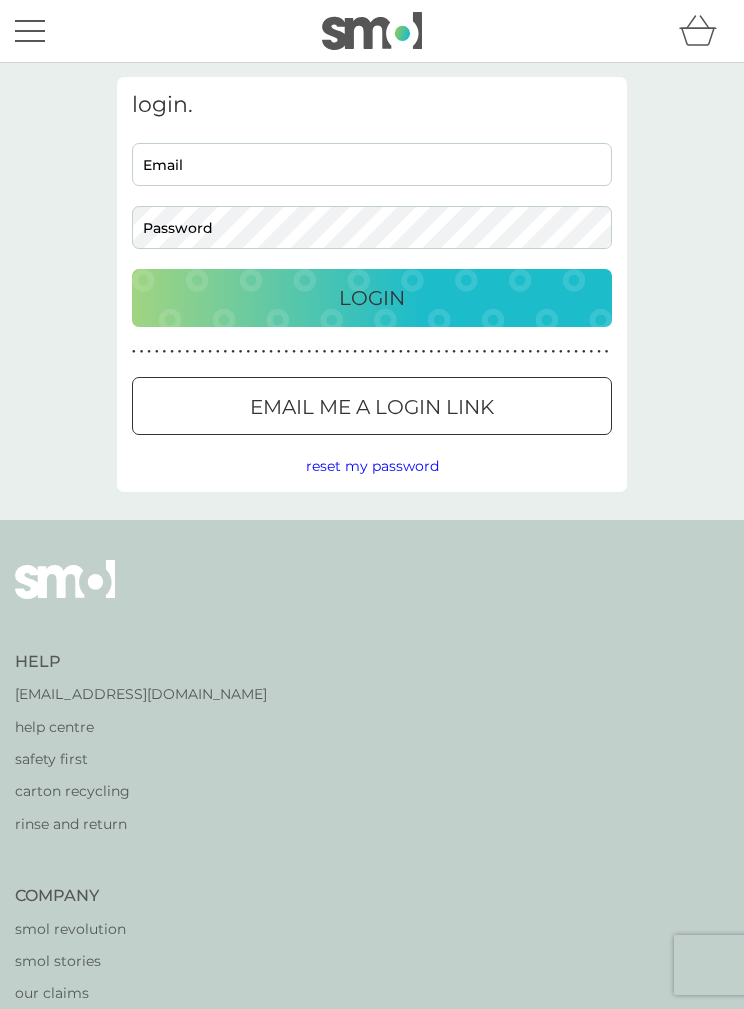 click on "Email" at bounding box center [372, 164] 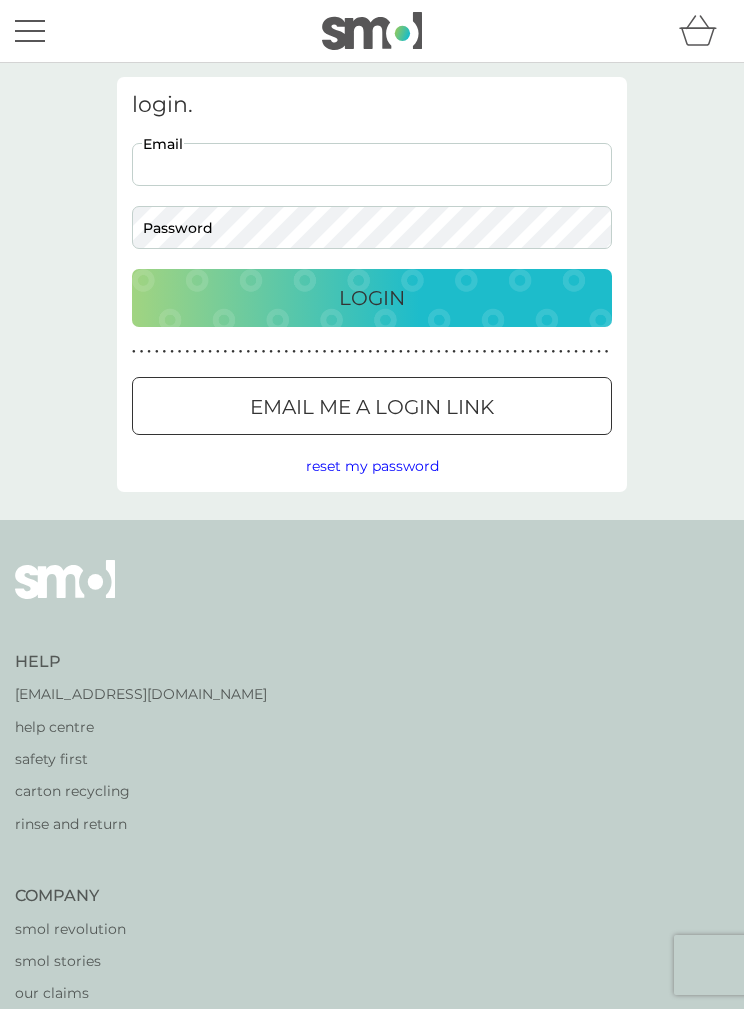 type on "[EMAIL_ADDRESS][DOMAIN_NAME]" 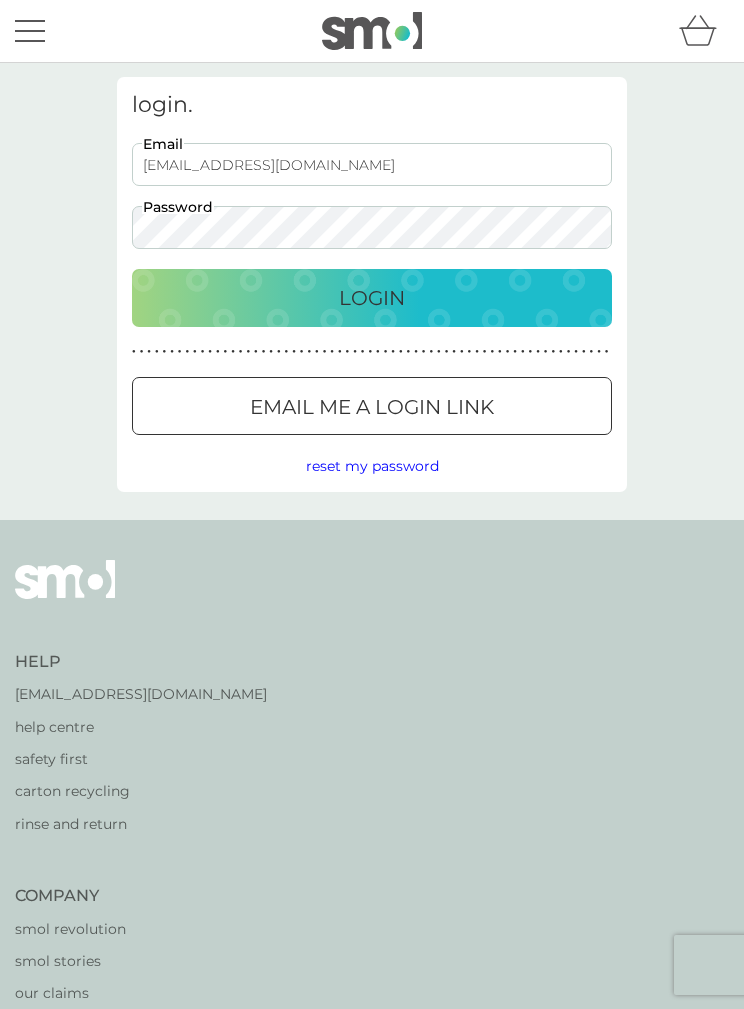 click on "Login" at bounding box center (372, 298) 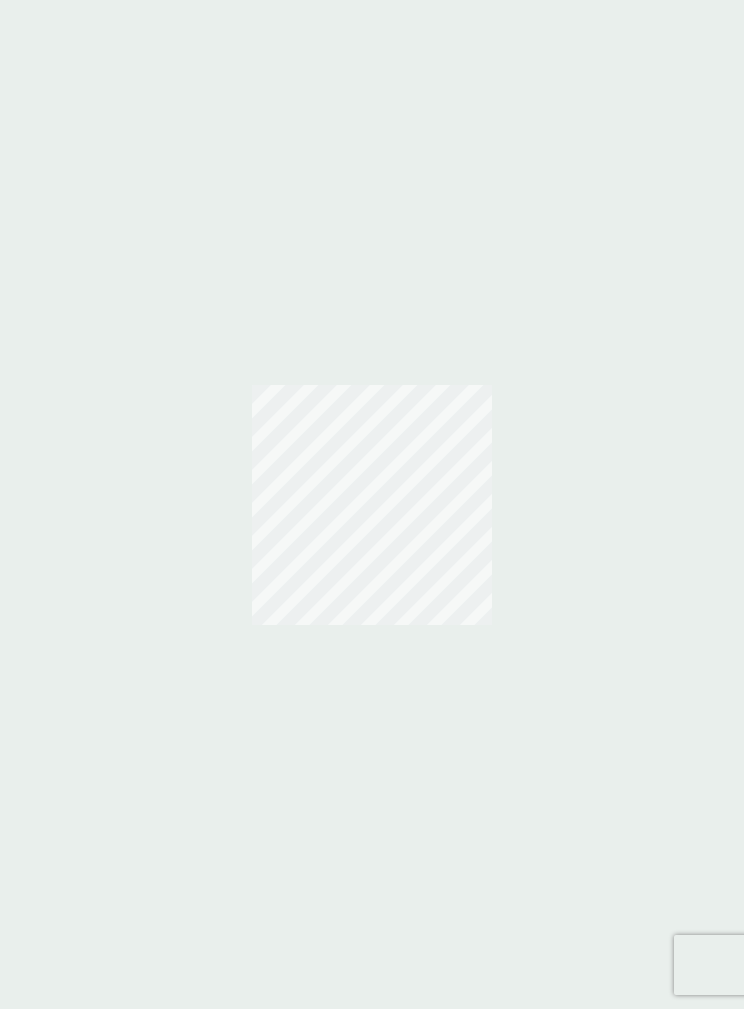 scroll, scrollTop: 0, scrollLeft: 0, axis: both 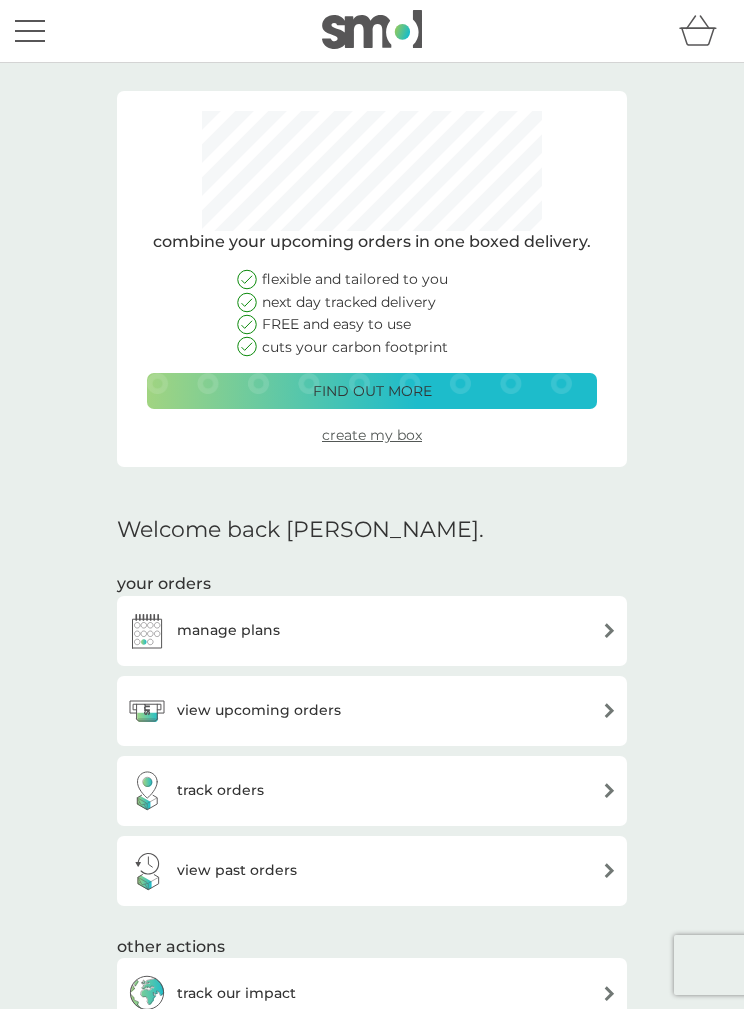 click on "view upcoming orders" at bounding box center (372, 711) 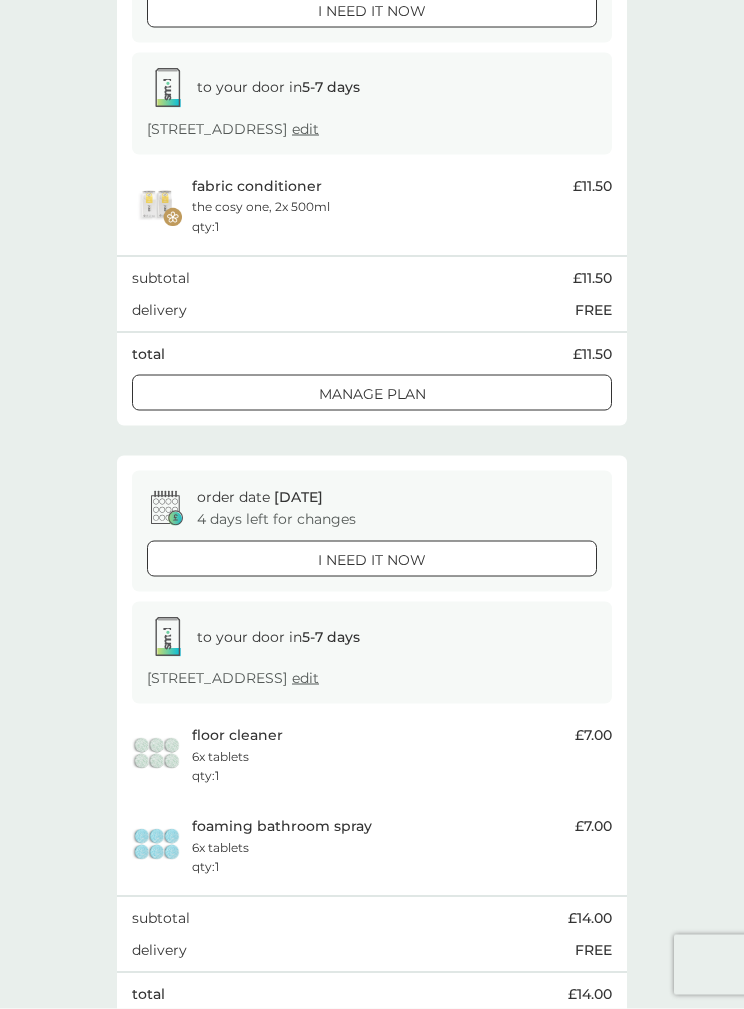 scroll, scrollTop: 234, scrollLeft: 0, axis: vertical 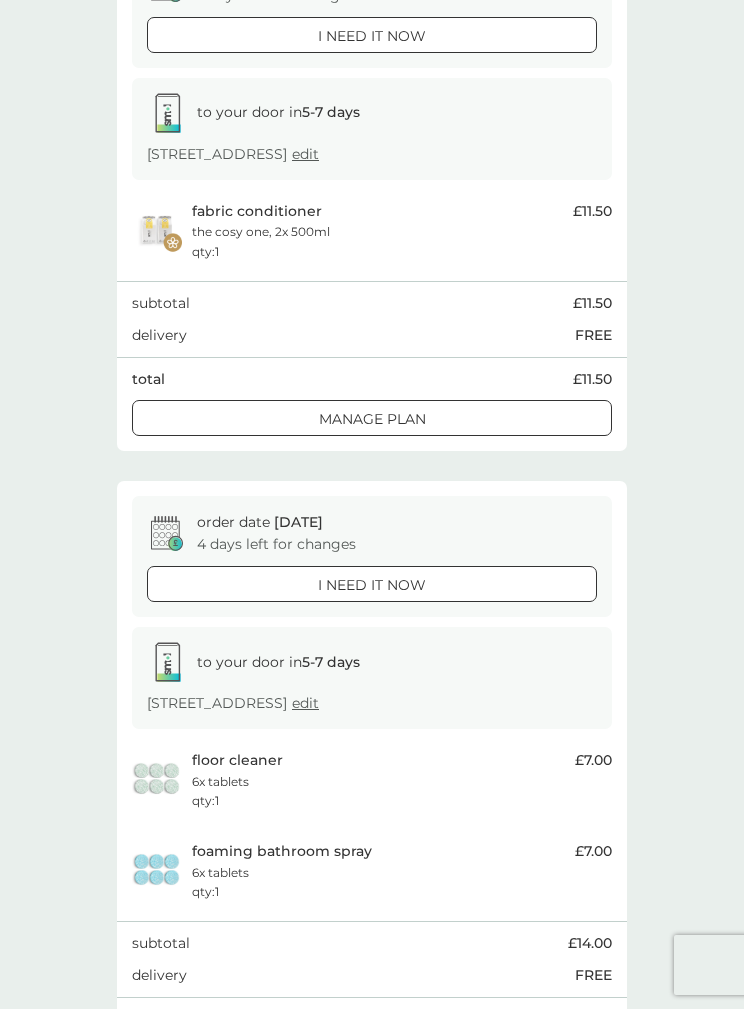 click on "Manage plan" at bounding box center [372, 419] 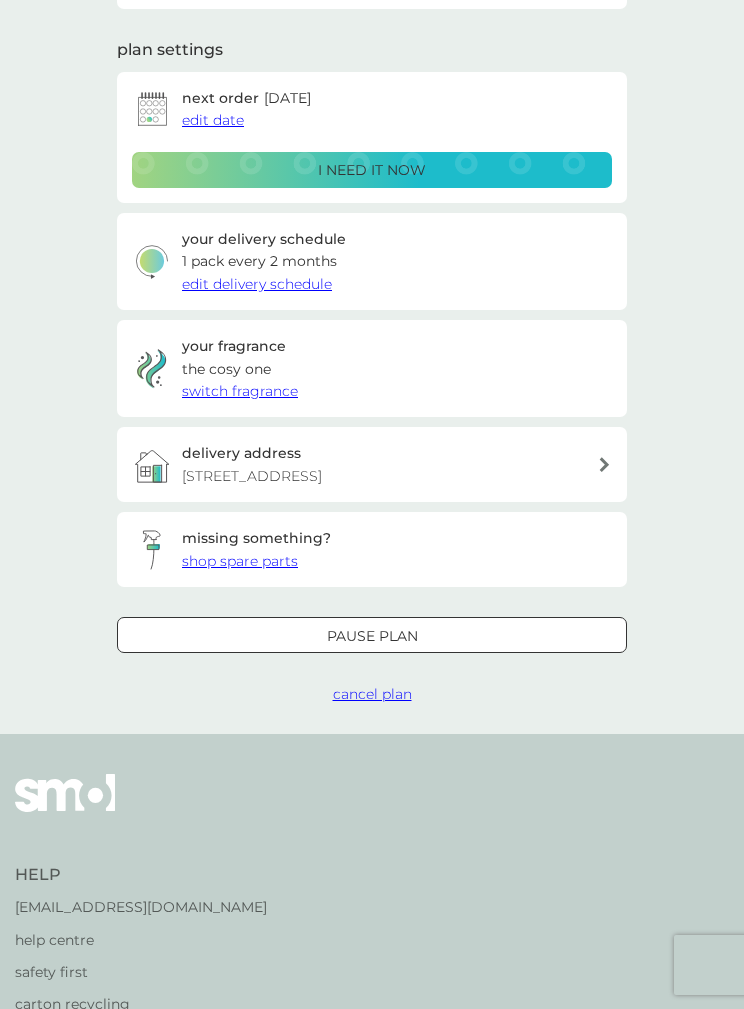 scroll, scrollTop: 0, scrollLeft: 0, axis: both 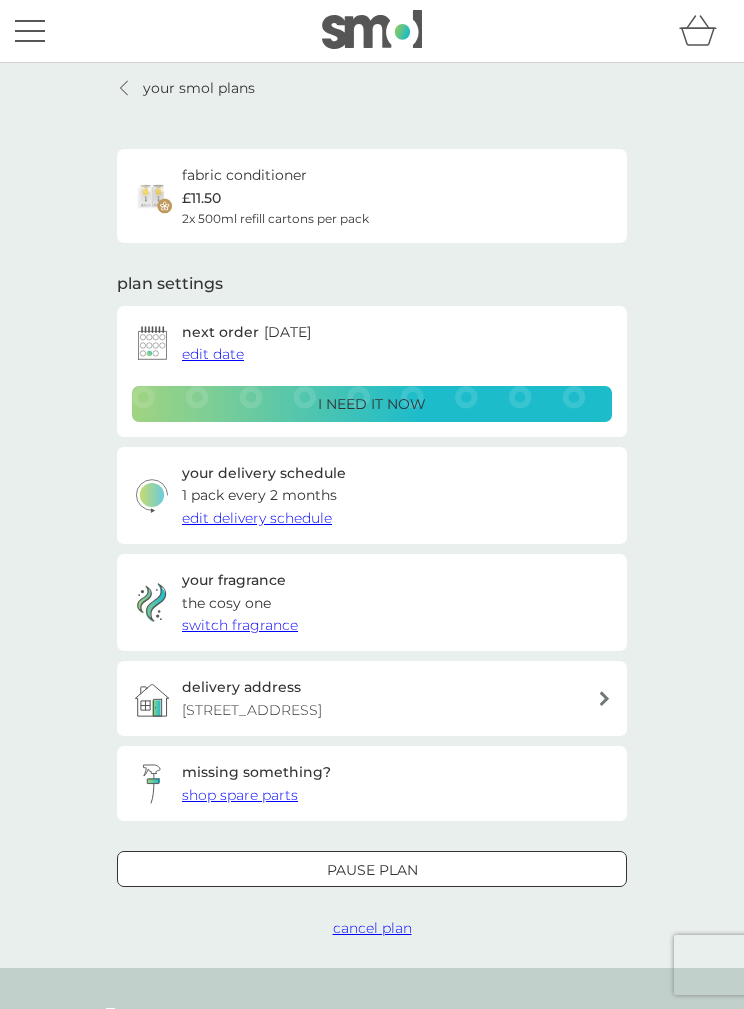 click on "edit date" at bounding box center [213, 354] 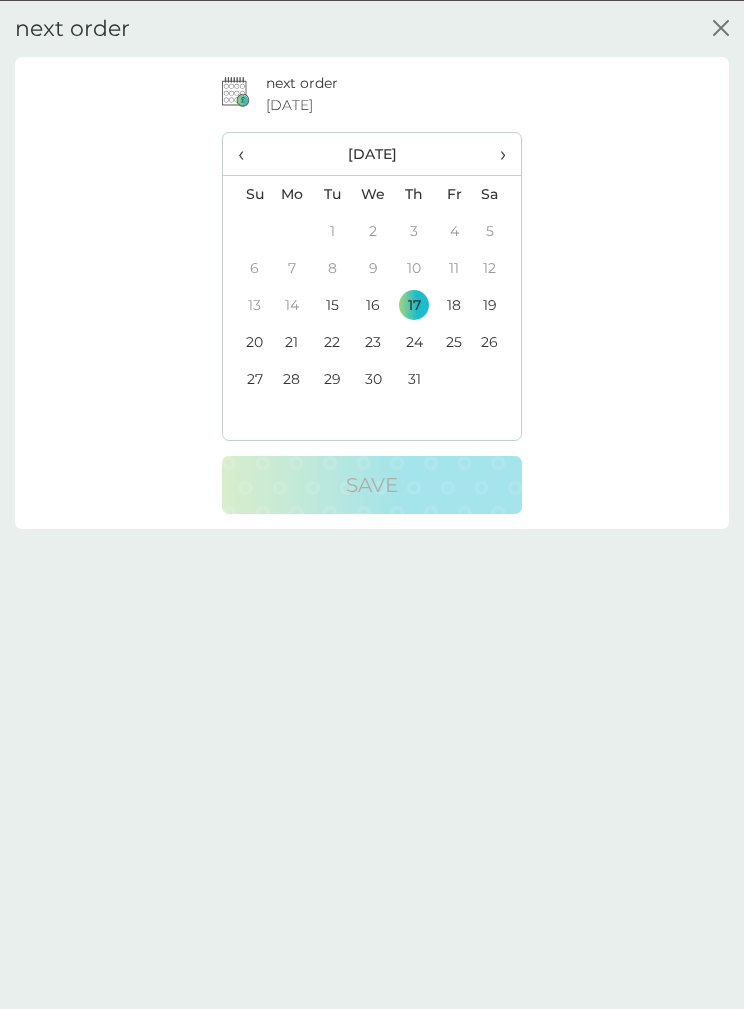 click on "›" at bounding box center (497, 153) 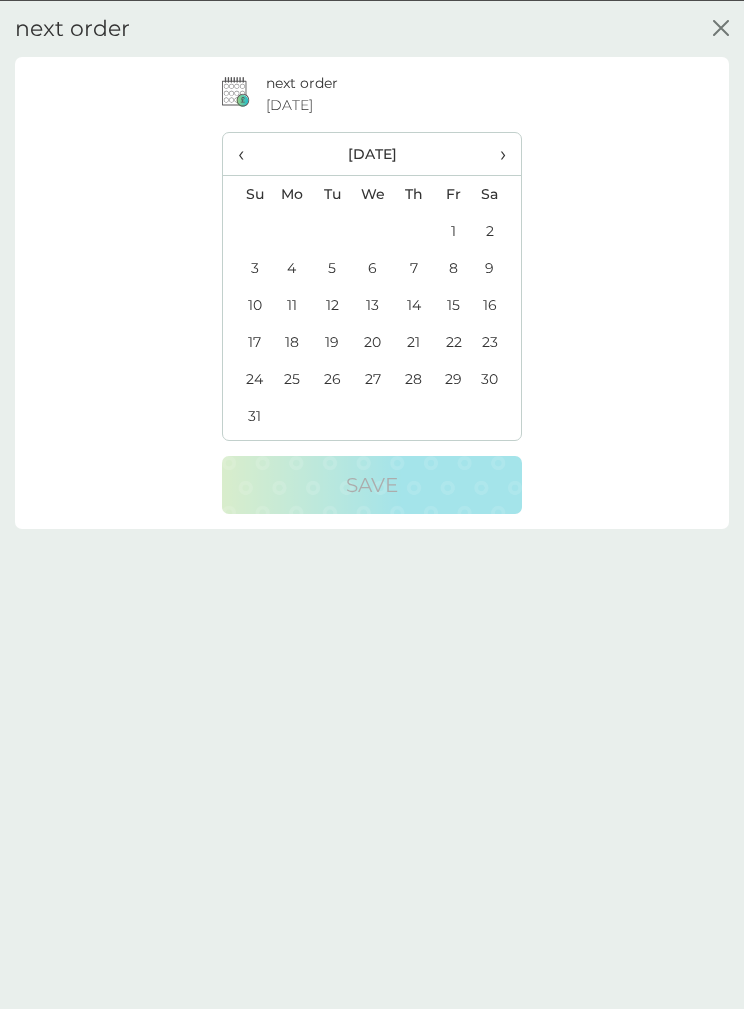 click on "›" at bounding box center (497, 153) 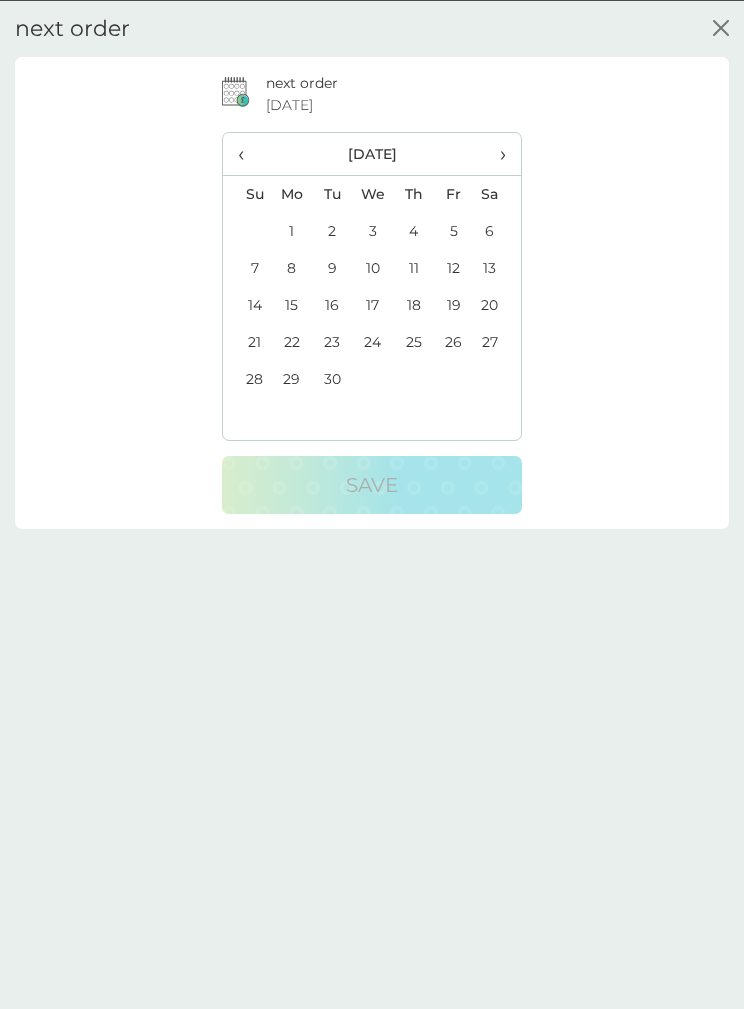 click on "1" at bounding box center [291, 230] 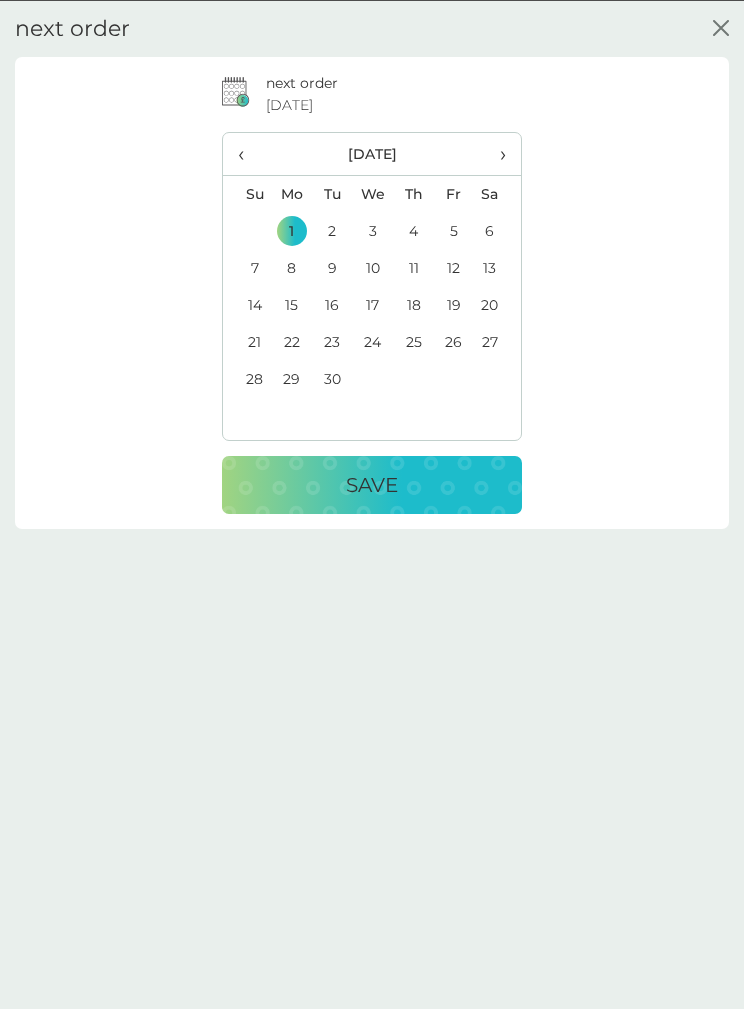 click on "Save" at bounding box center (372, 484) 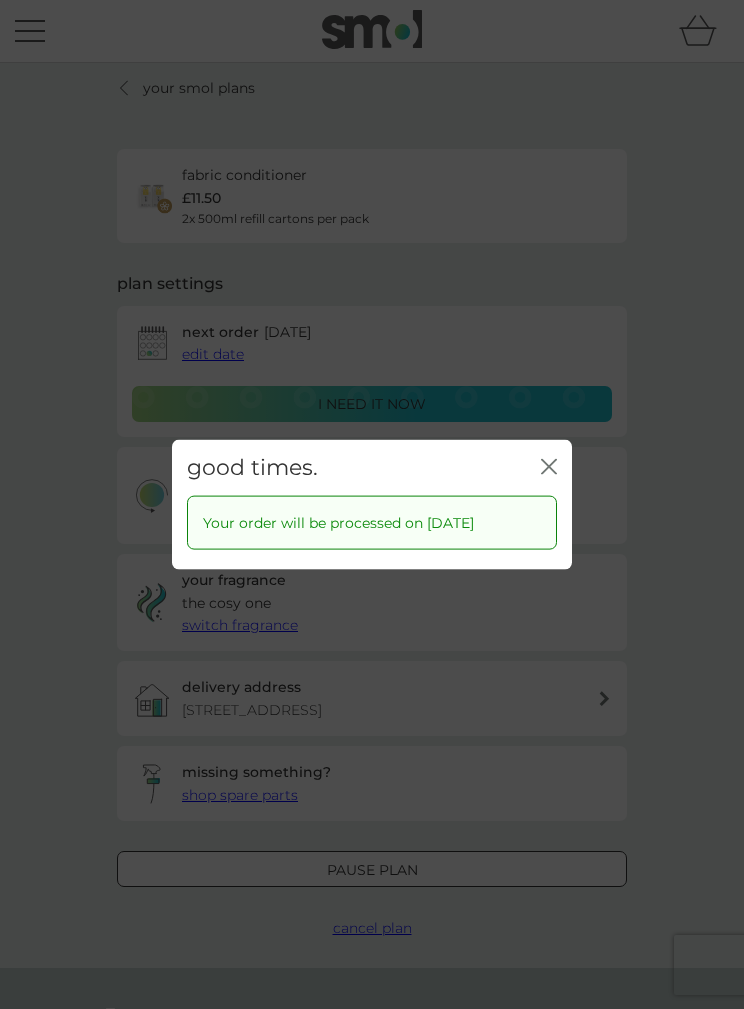 click on "close" 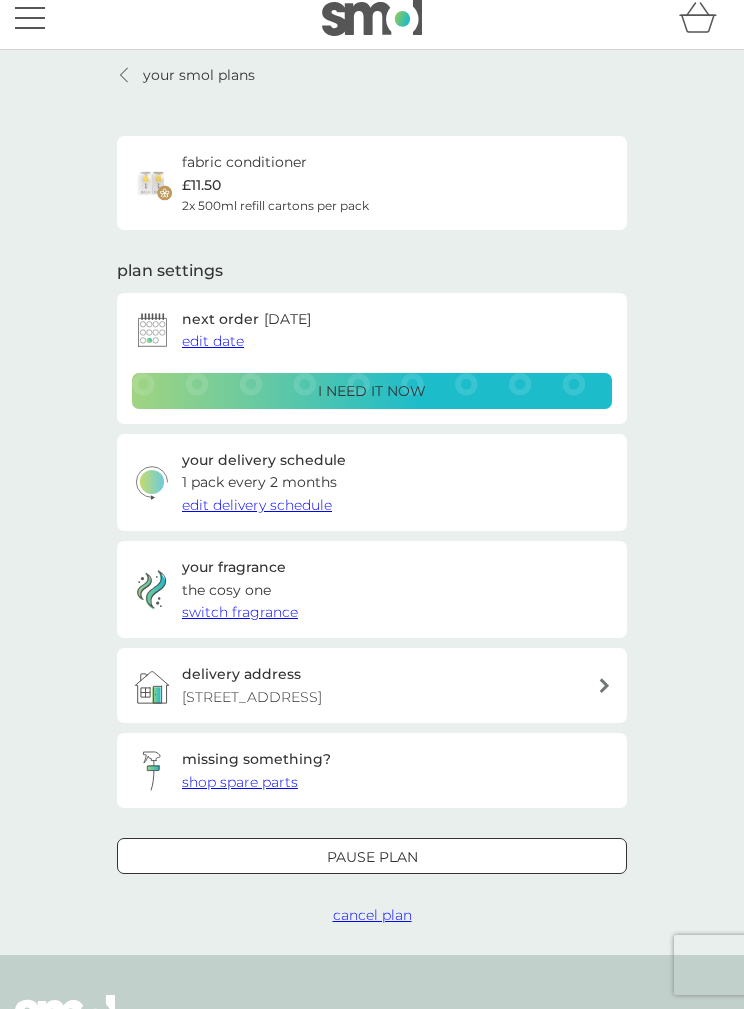 scroll, scrollTop: 0, scrollLeft: 0, axis: both 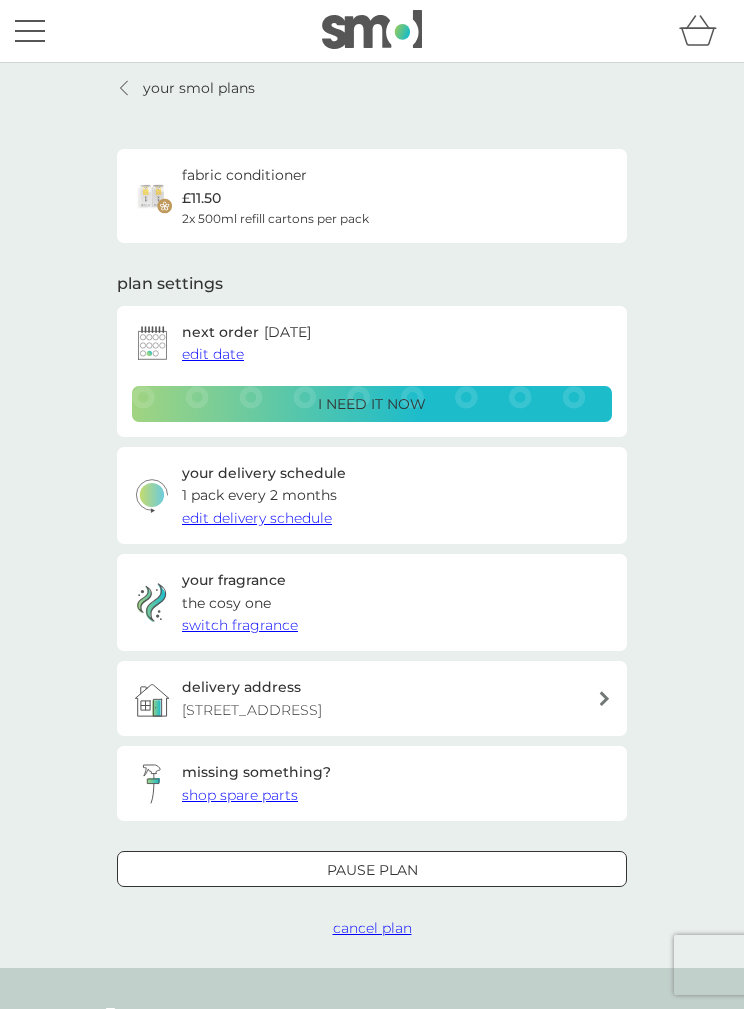 click on "your smol plans" at bounding box center [199, 88] 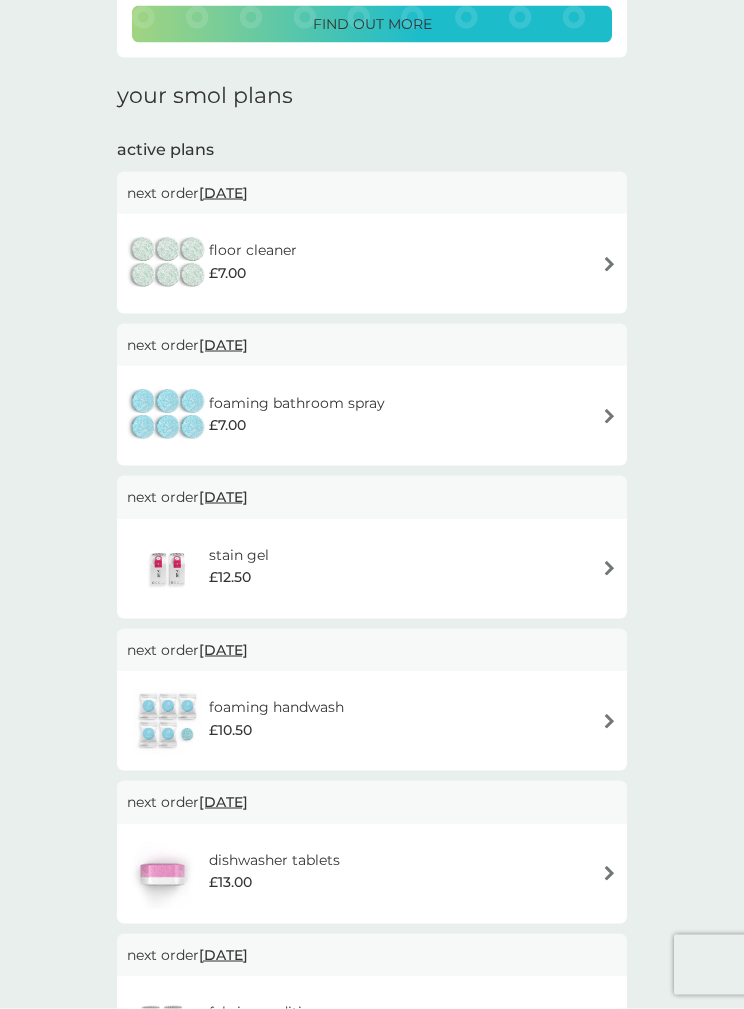 scroll, scrollTop: 0, scrollLeft: 0, axis: both 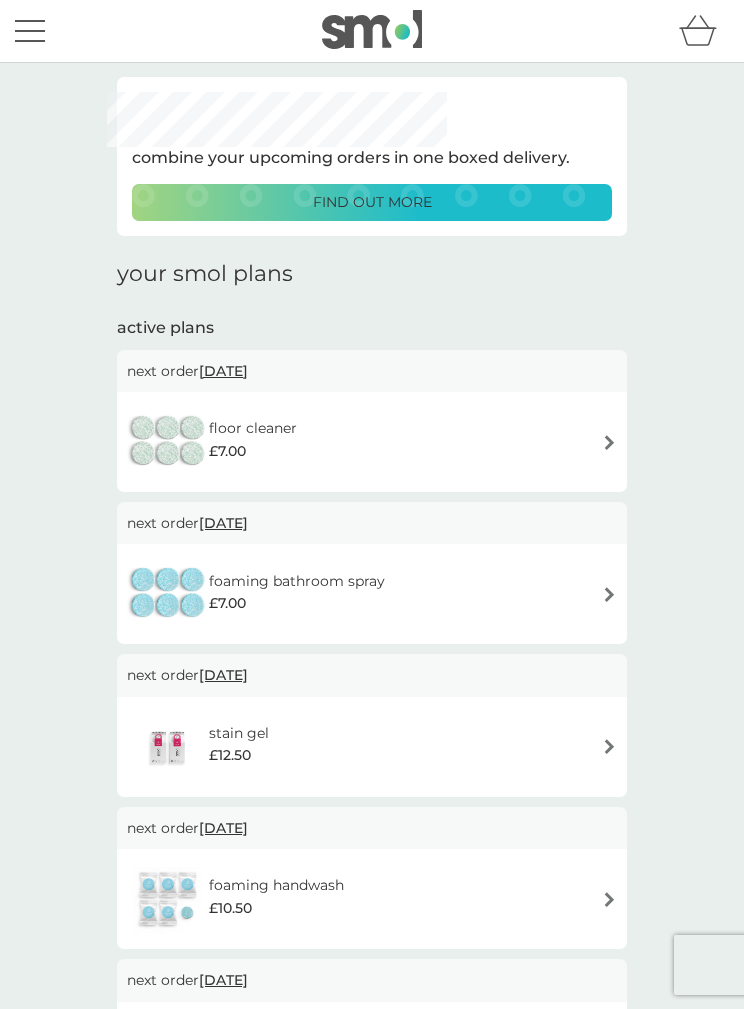 click at bounding box center [30, 31] 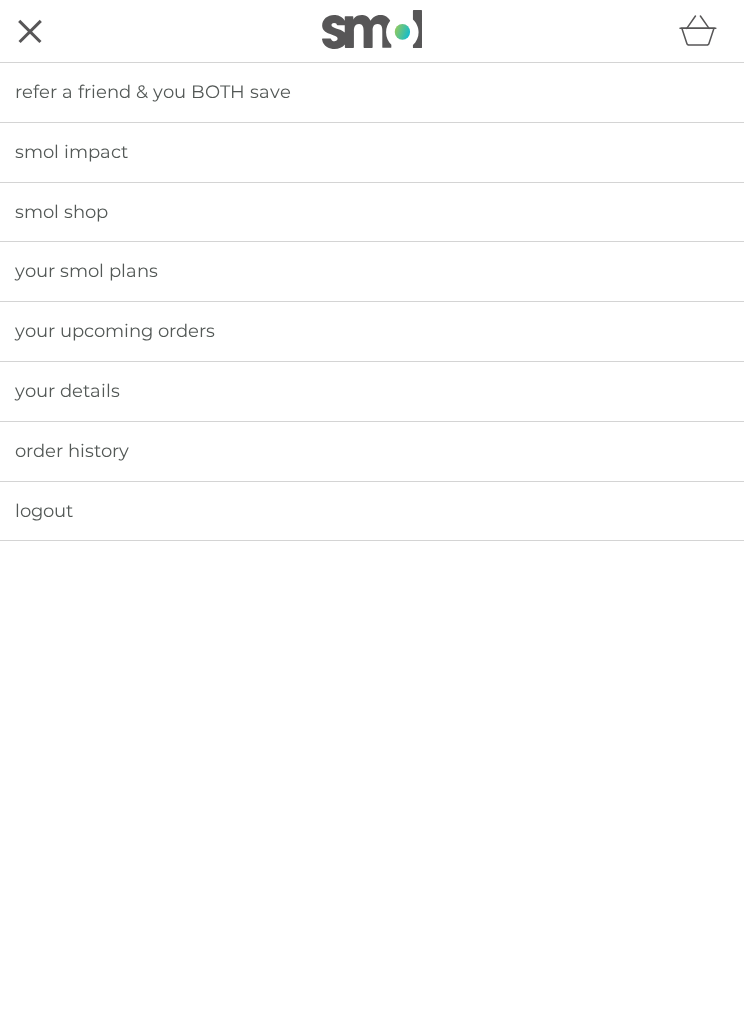 click on "your upcoming orders" at bounding box center (115, 331) 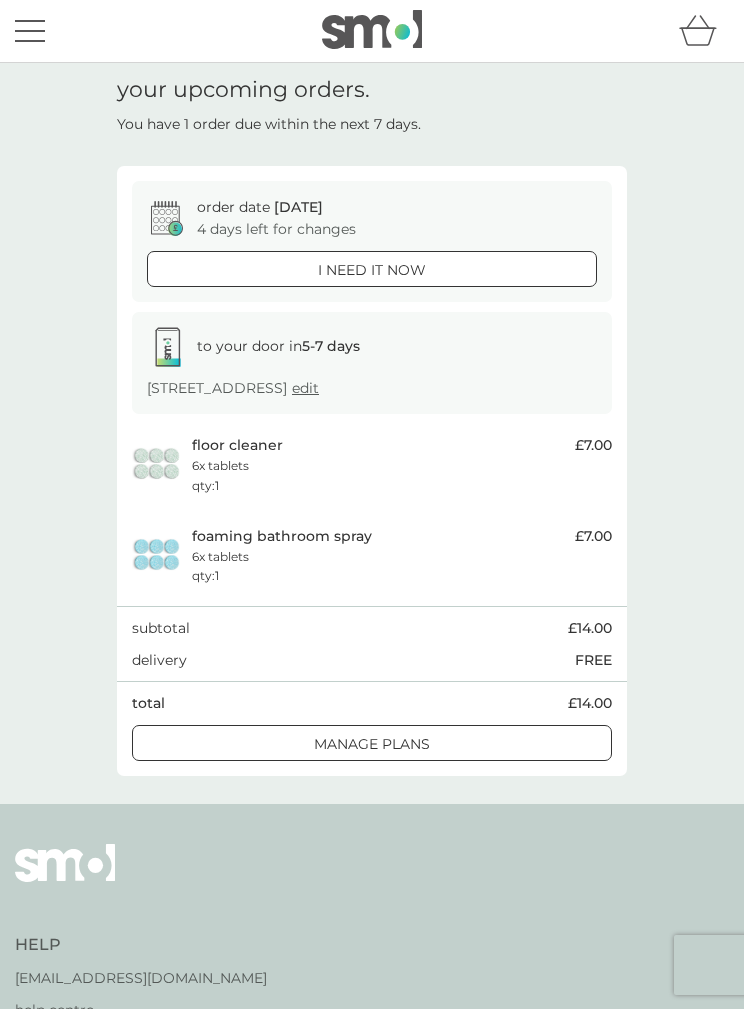 click on "manage plans" at bounding box center [372, 744] 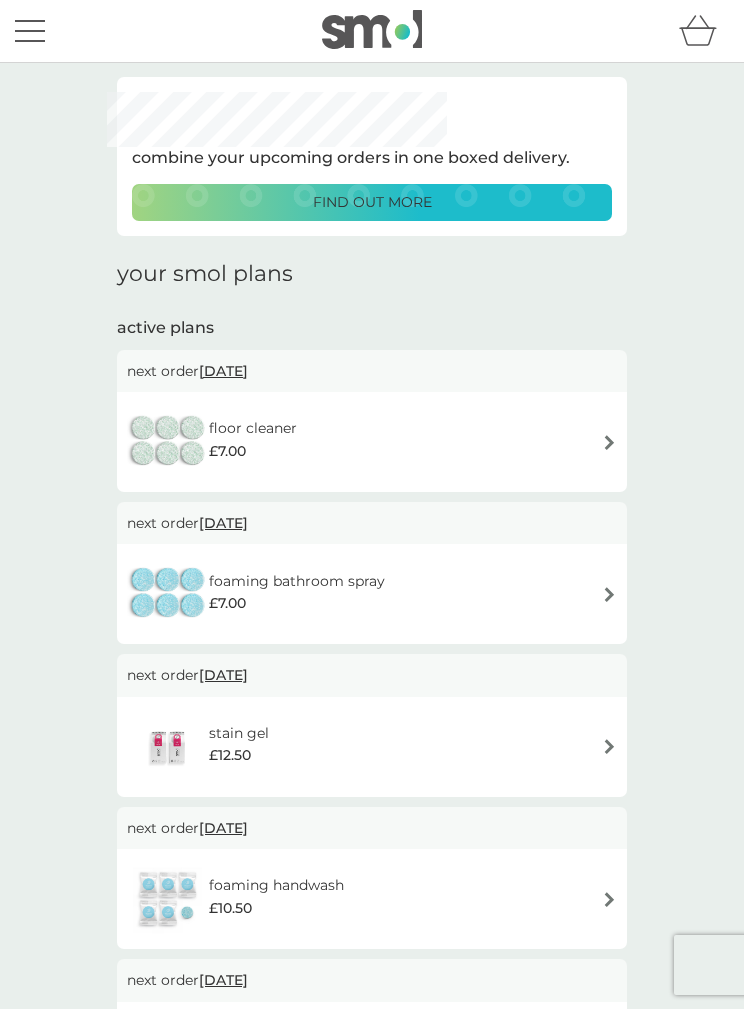 click on "floor cleaner £7.00" at bounding box center (372, 442) 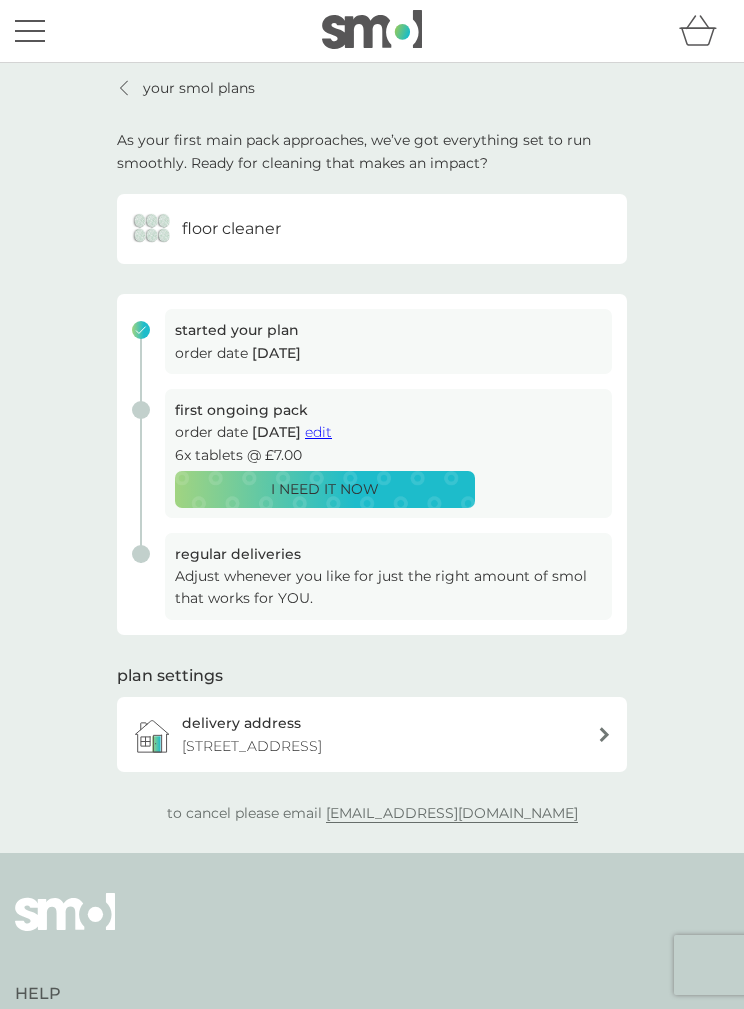 click on "edit" at bounding box center [318, 432] 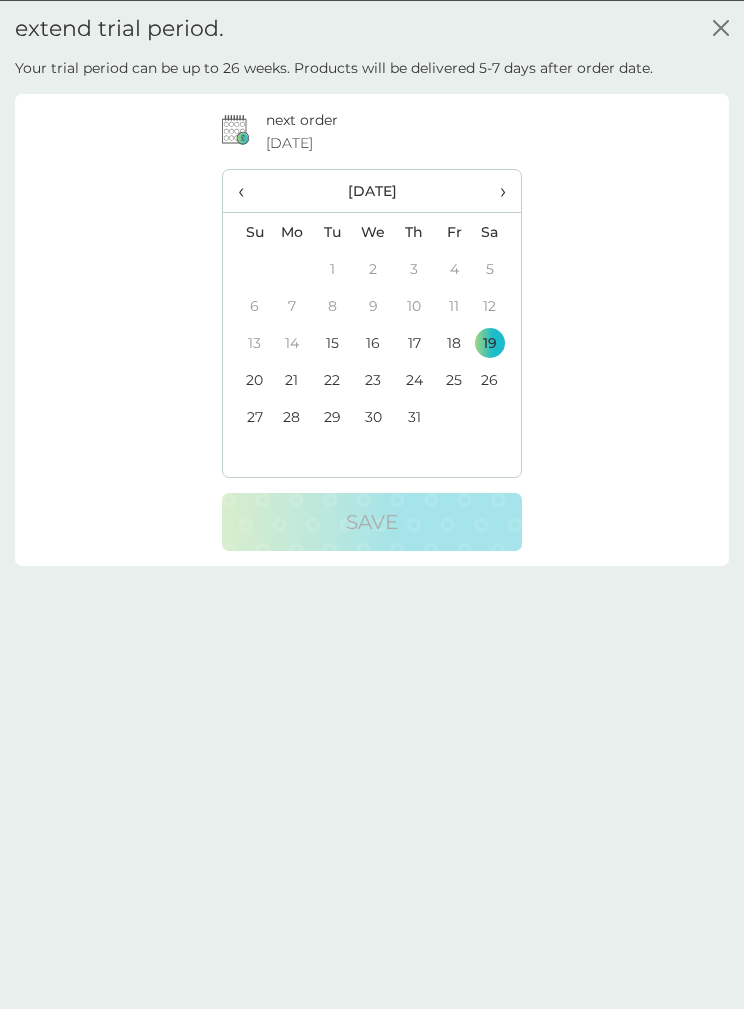 click on "›" at bounding box center [497, 191] 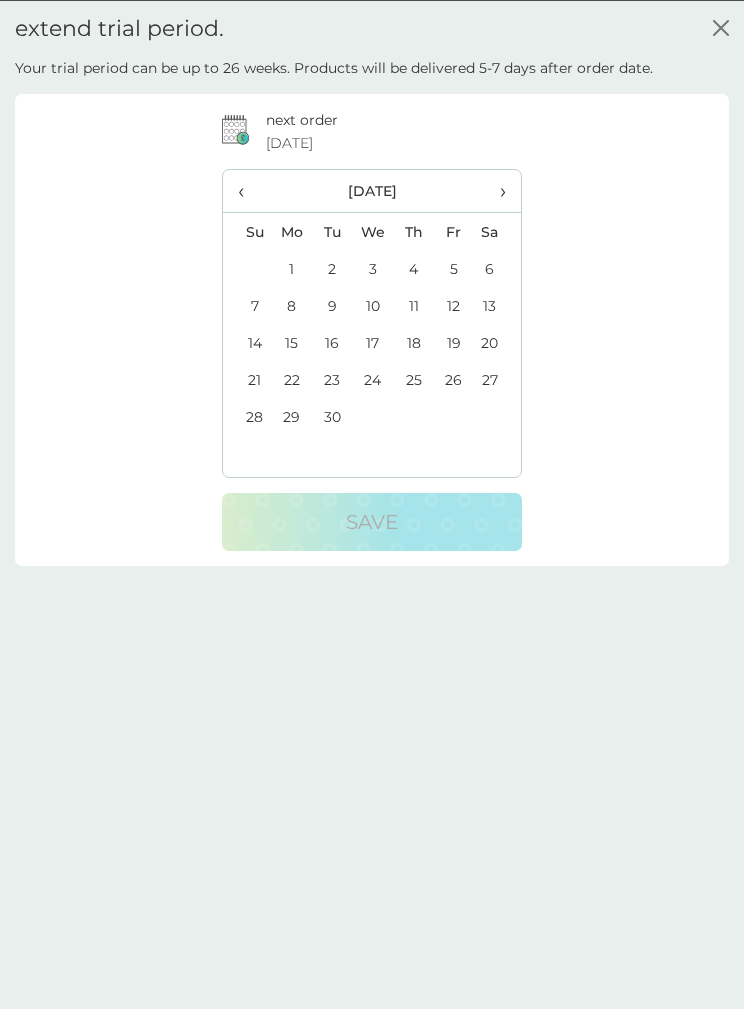 click on "1" at bounding box center (291, 268) 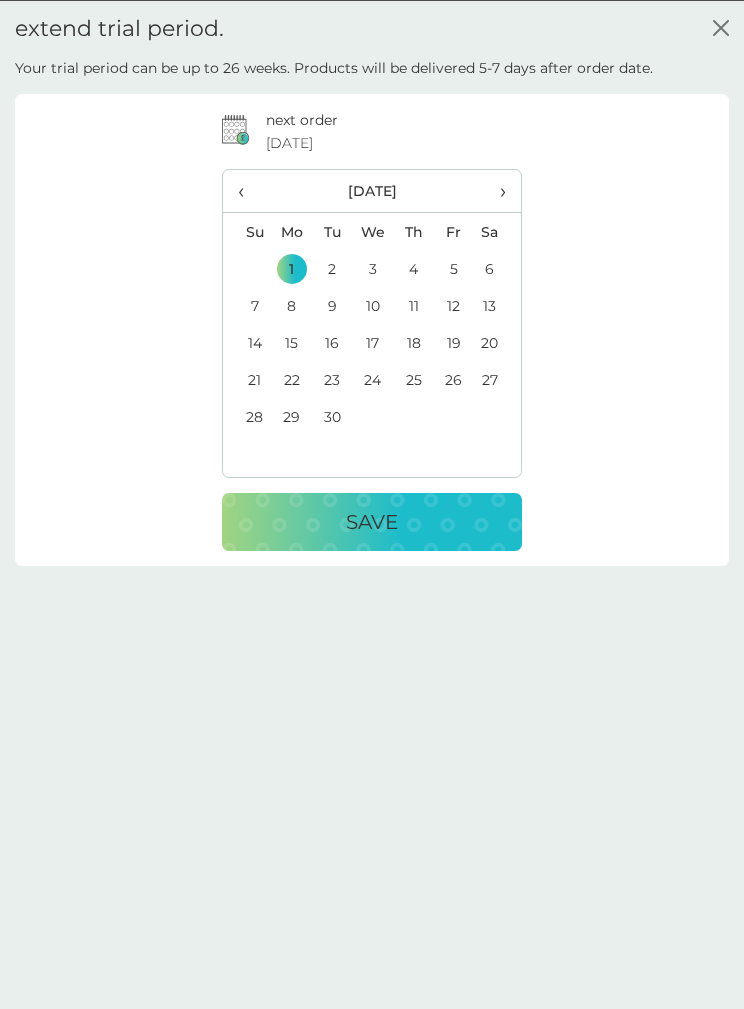click on "Save" at bounding box center (372, 522) 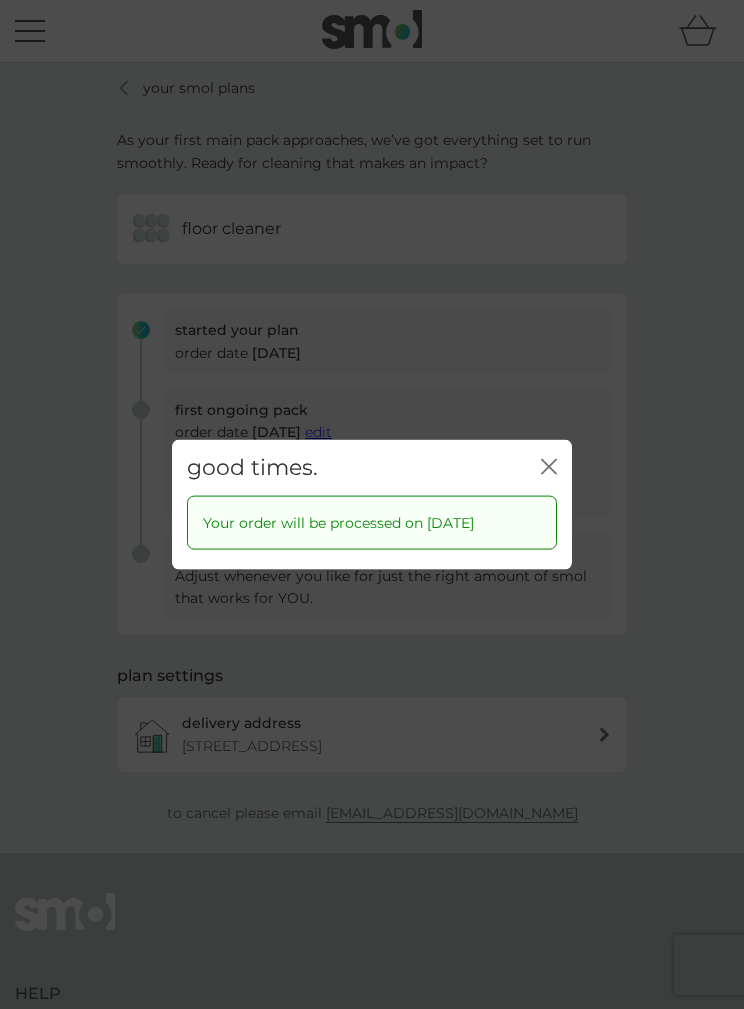 click 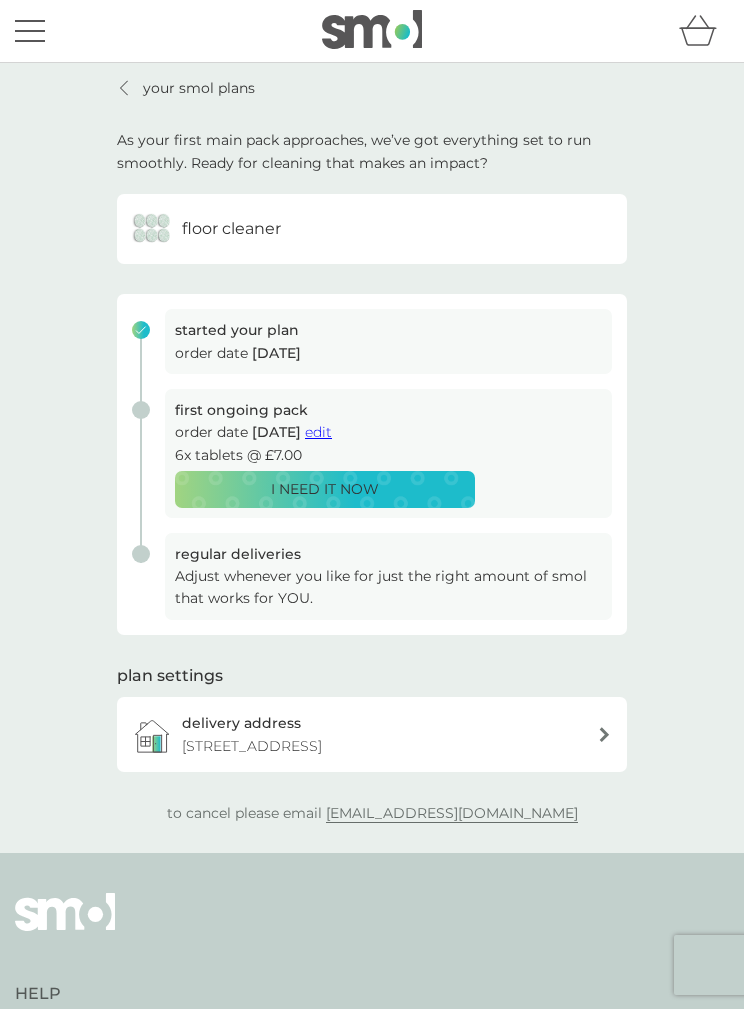 click on "your smol plans" at bounding box center (186, 88) 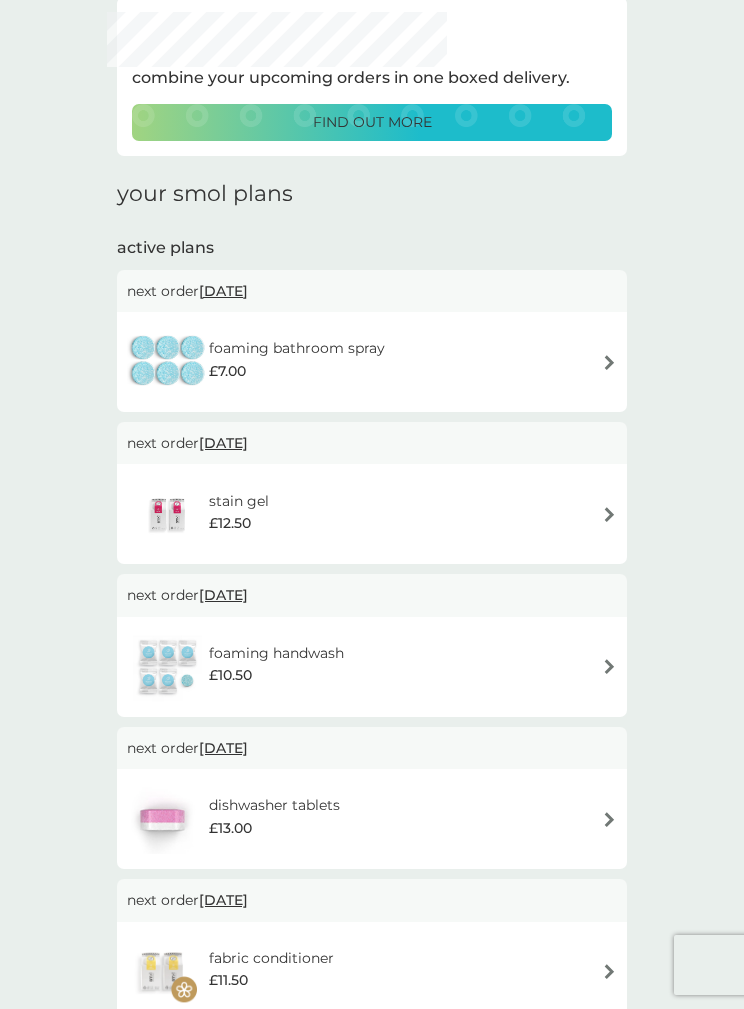 click on "foaming bathroom spray £7.00" at bounding box center [372, 362] 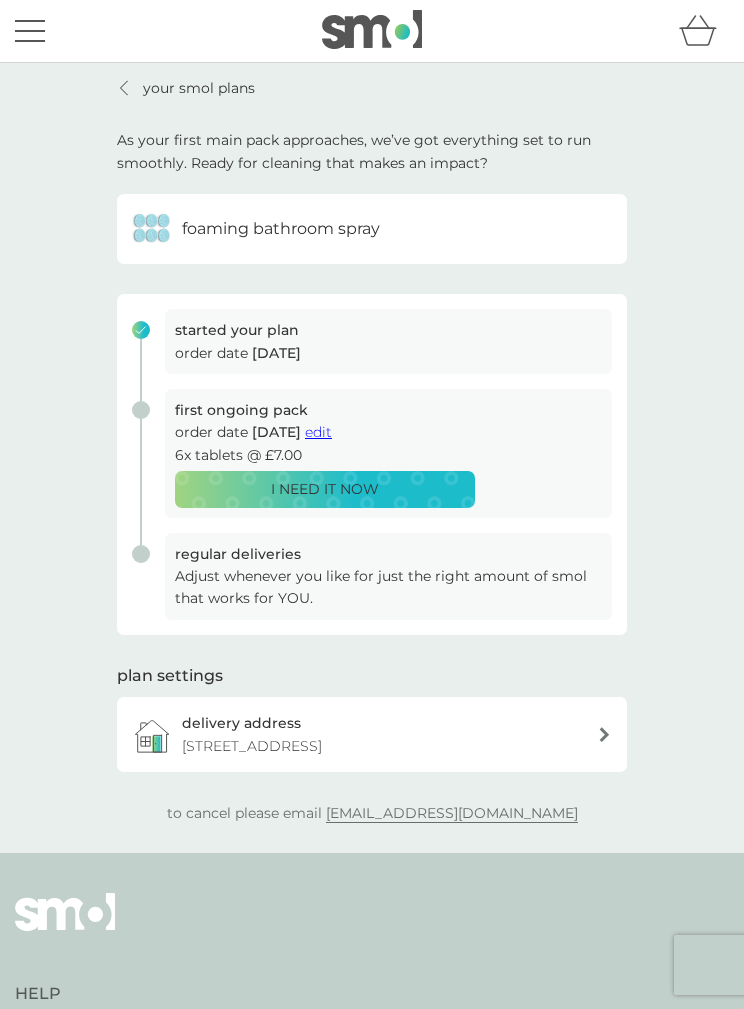 click on "edit" at bounding box center (318, 432) 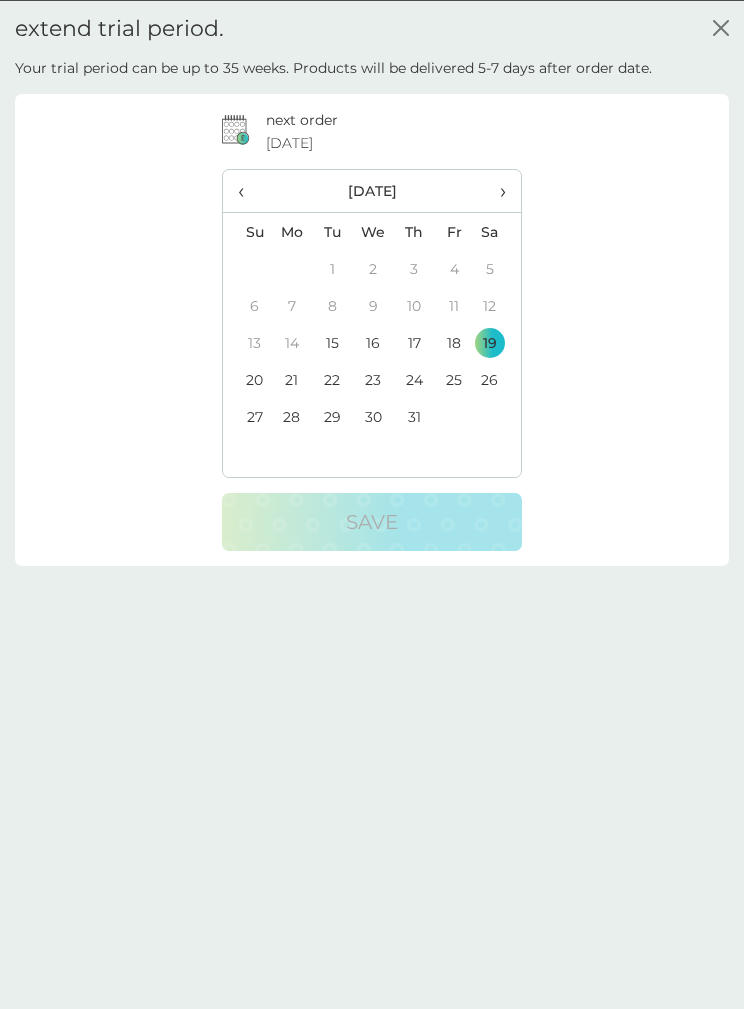 click on "5" at bounding box center [497, 268] 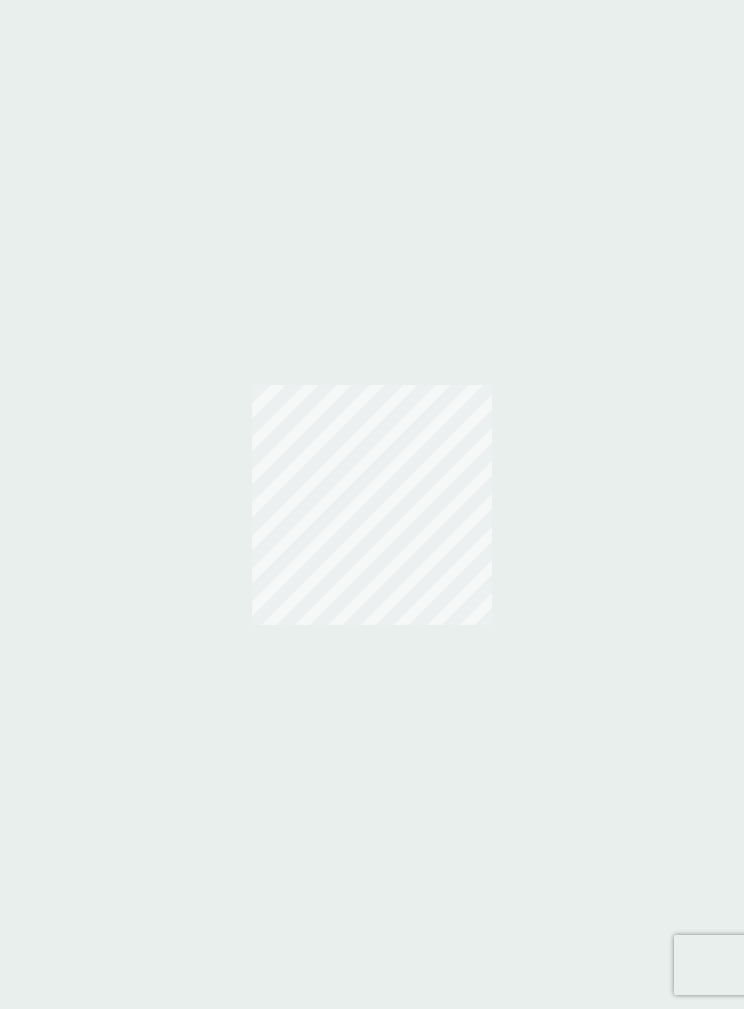scroll, scrollTop: 80, scrollLeft: 0, axis: vertical 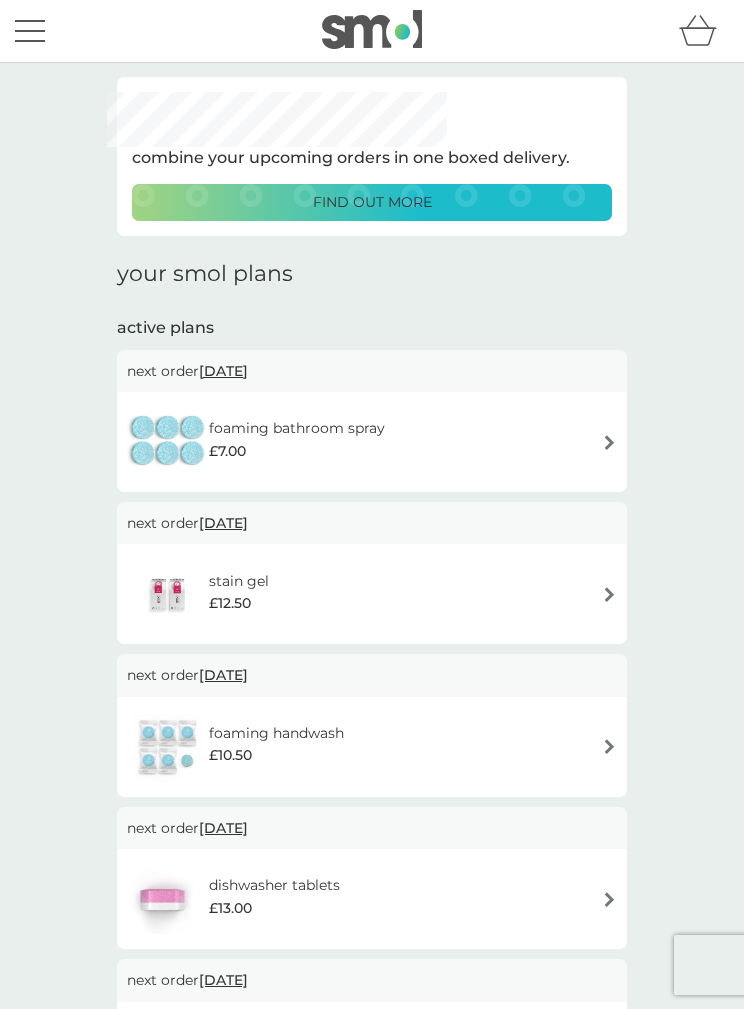 click on "[DATE]" at bounding box center [223, 371] 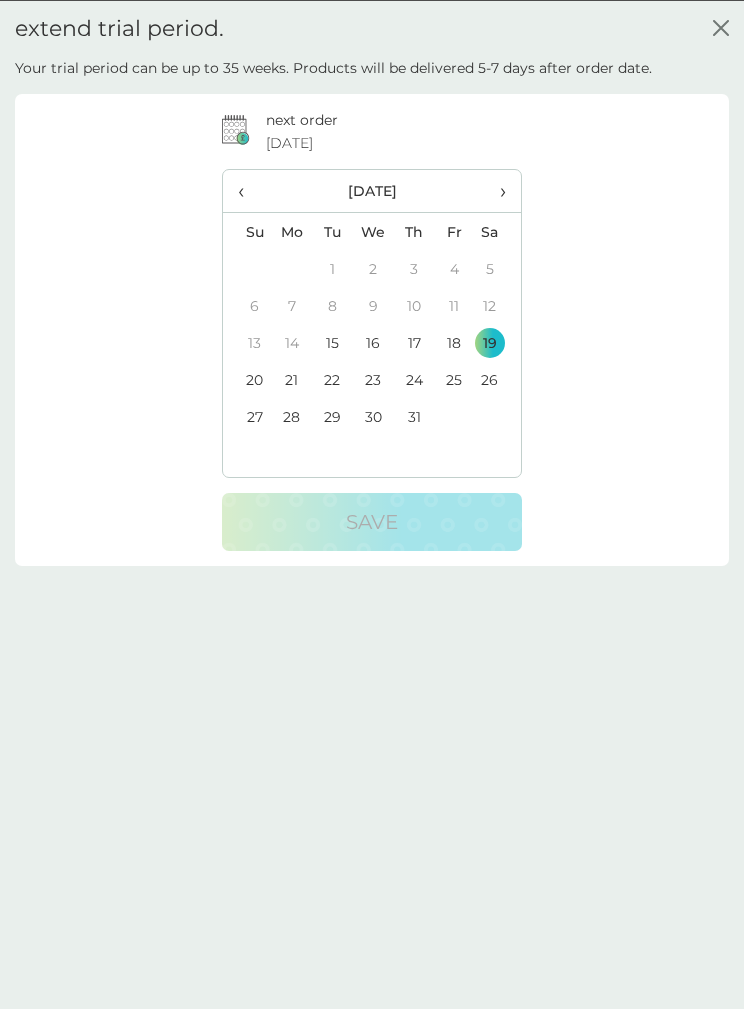 click on "5" at bounding box center (497, 268) 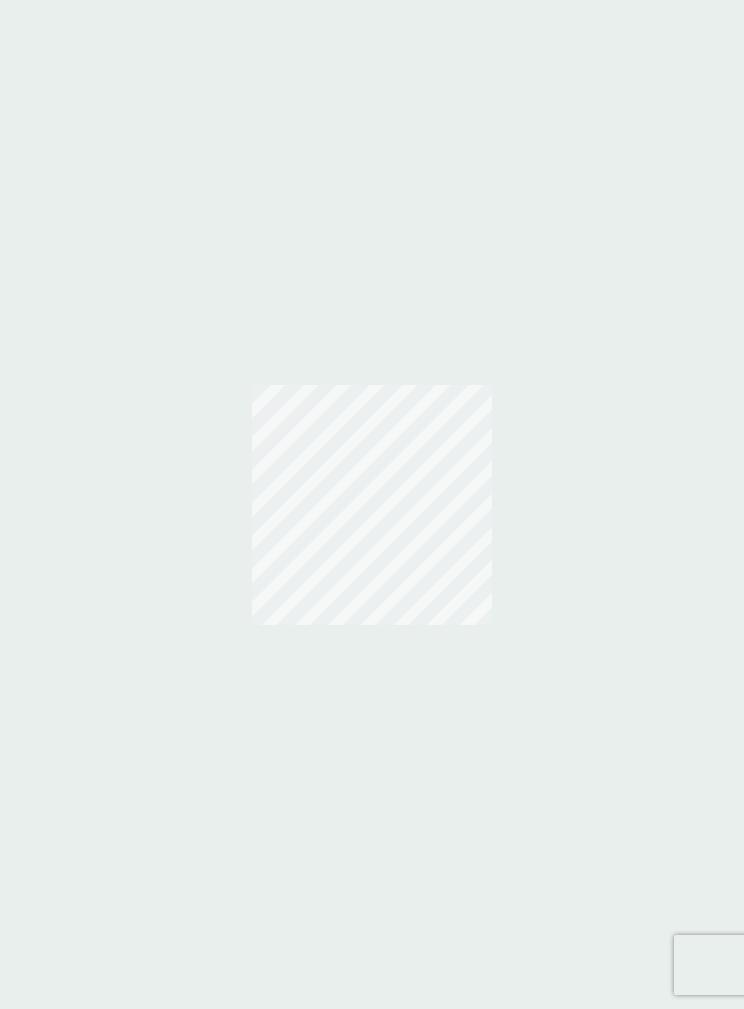 scroll, scrollTop: 80, scrollLeft: 0, axis: vertical 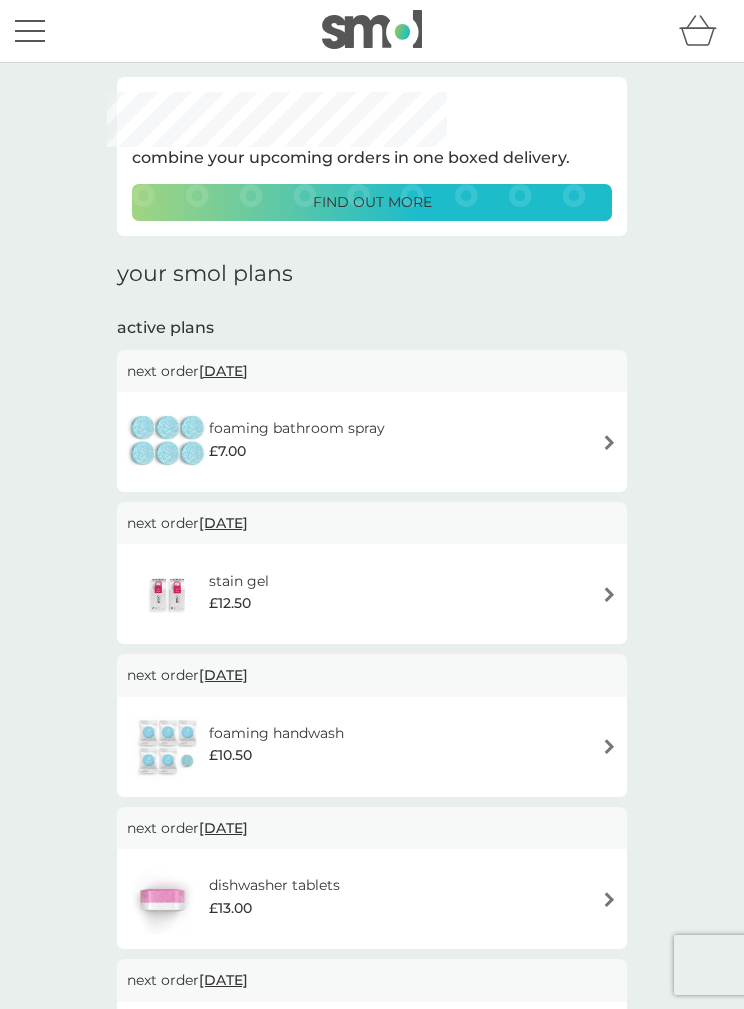 click on "foaming bathroom spray £7.00" at bounding box center (372, 442) 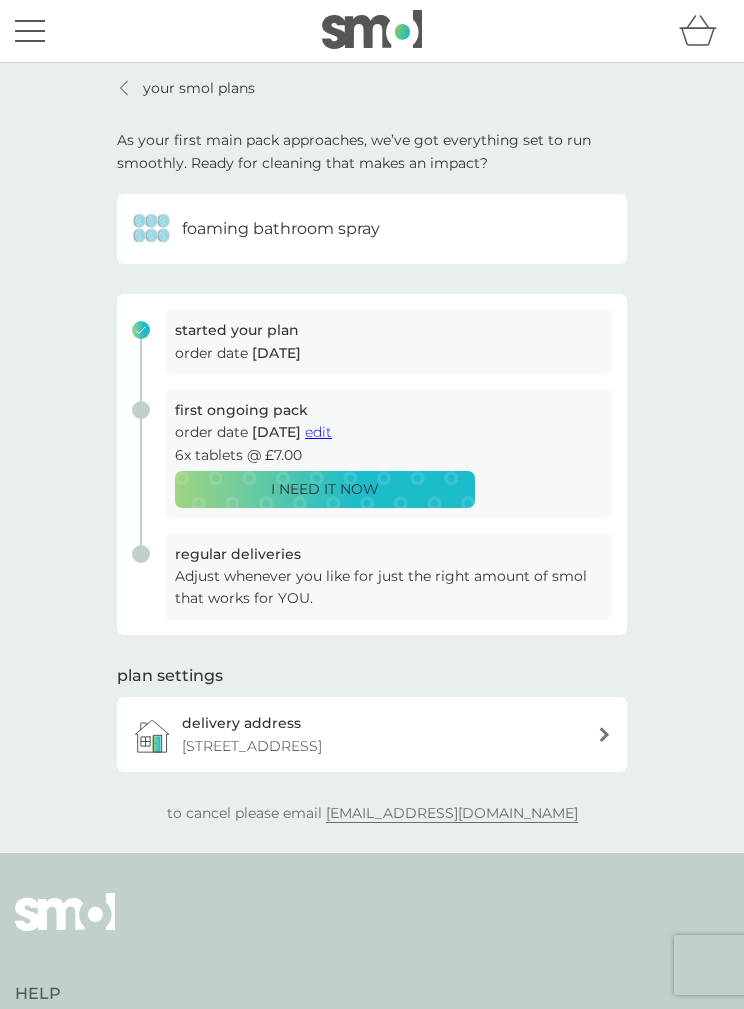 click on "edit" at bounding box center [318, 432] 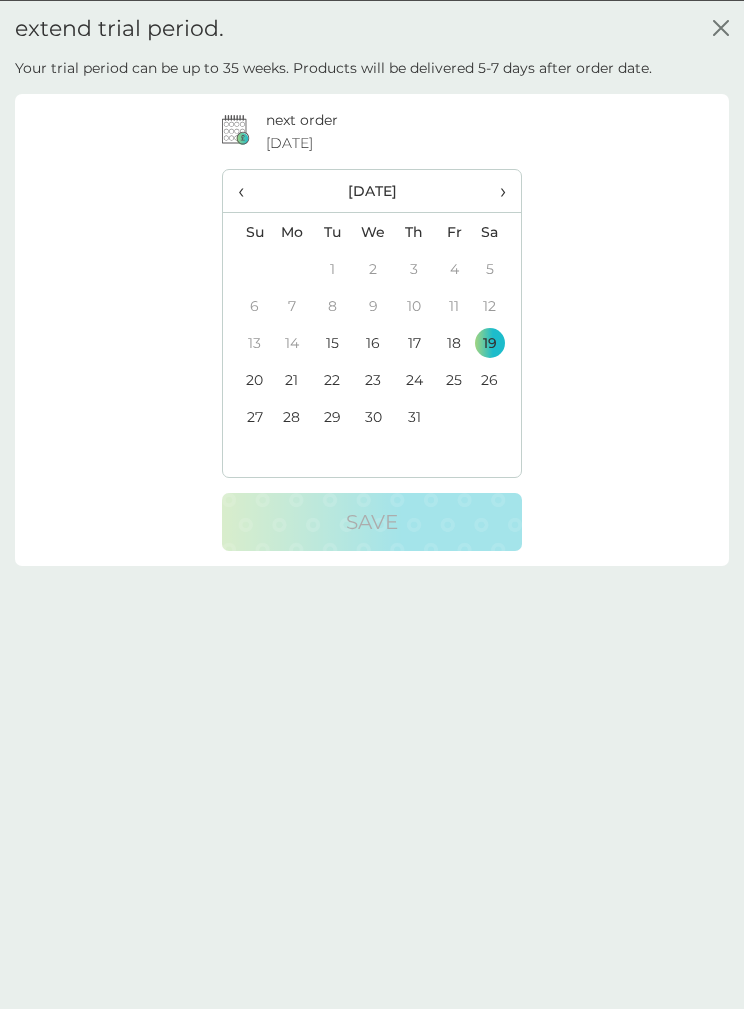 click on "5" at bounding box center [497, 268] 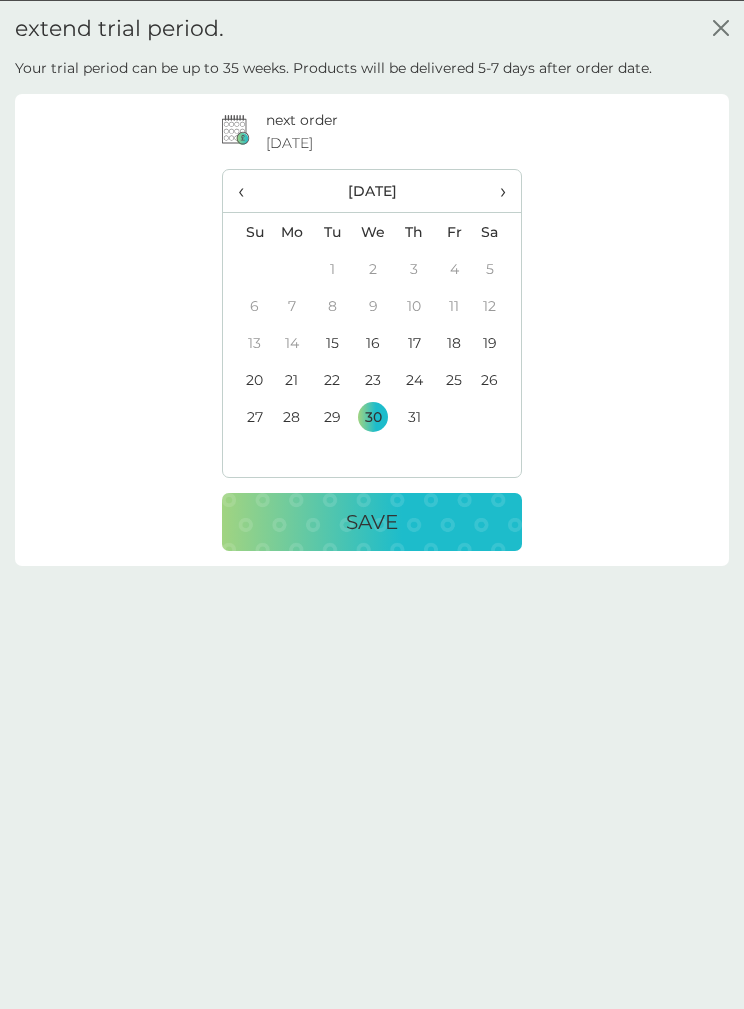 click on "24" at bounding box center (414, 379) 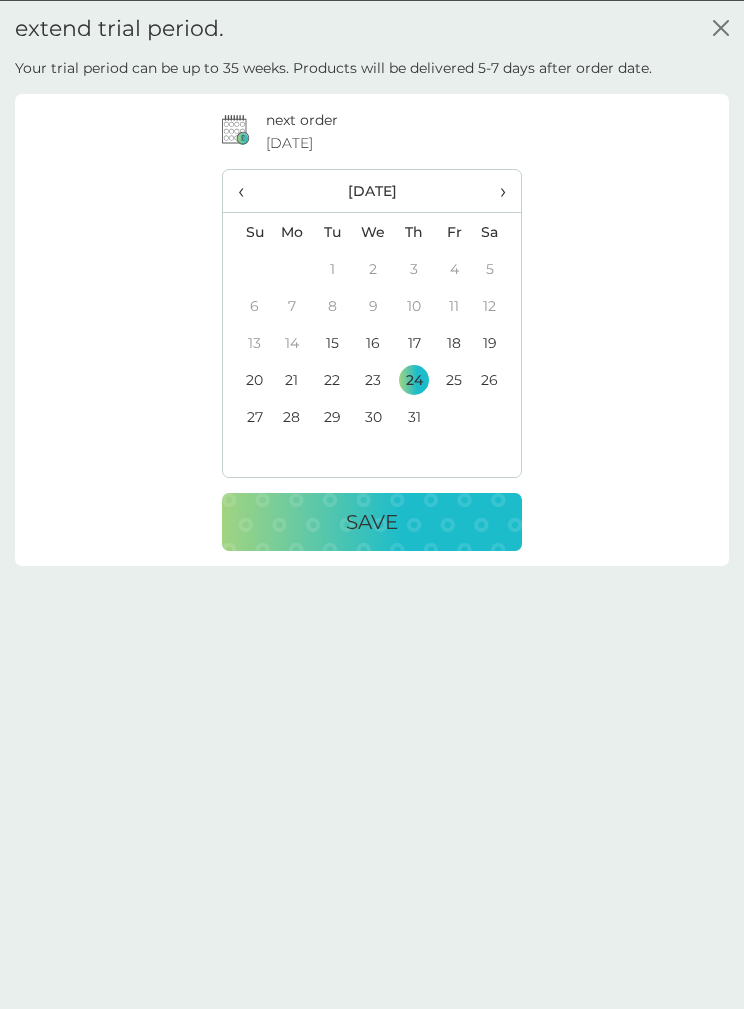 click on "5" at bounding box center [497, 268] 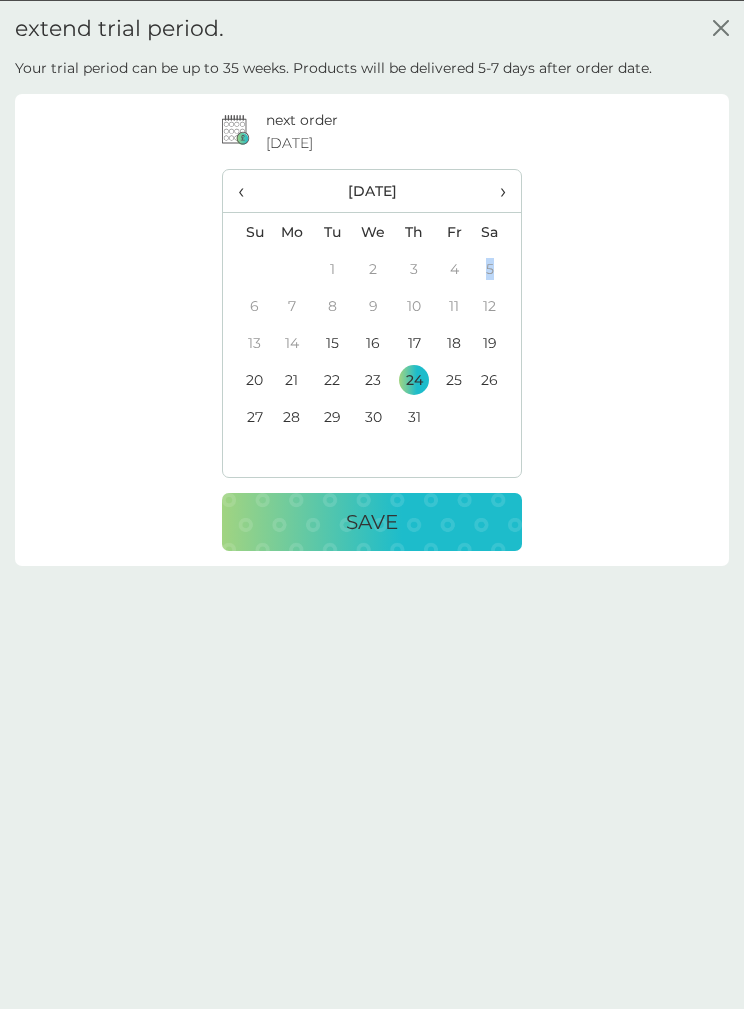 click on "5" at bounding box center [497, 268] 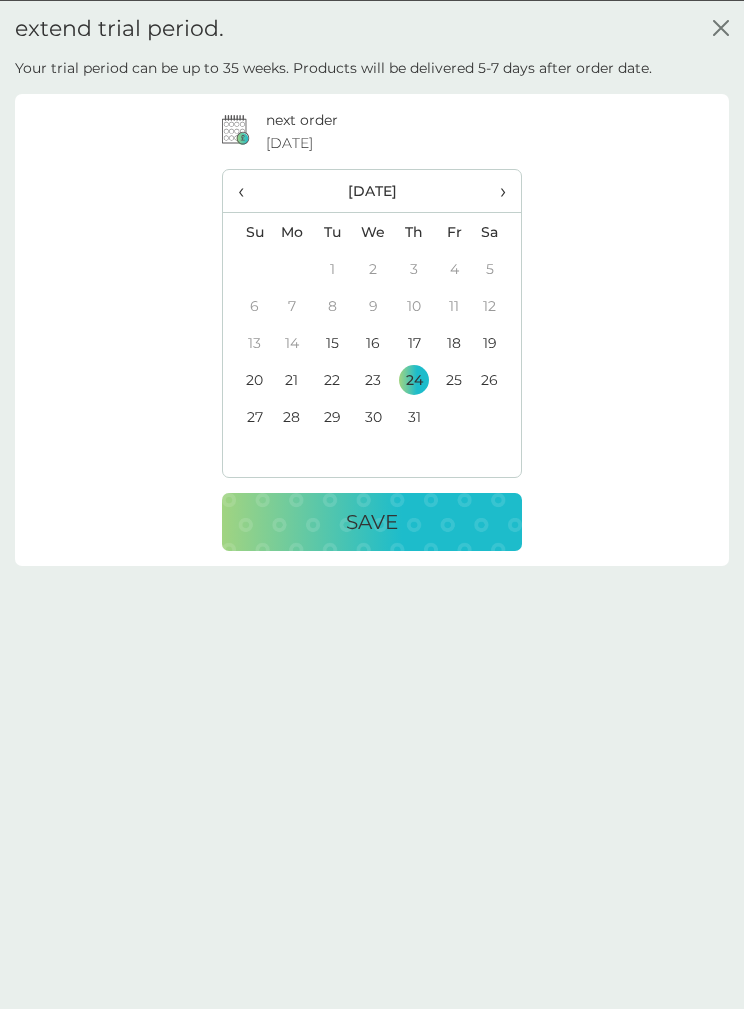 click on "5" at bounding box center [497, 268] 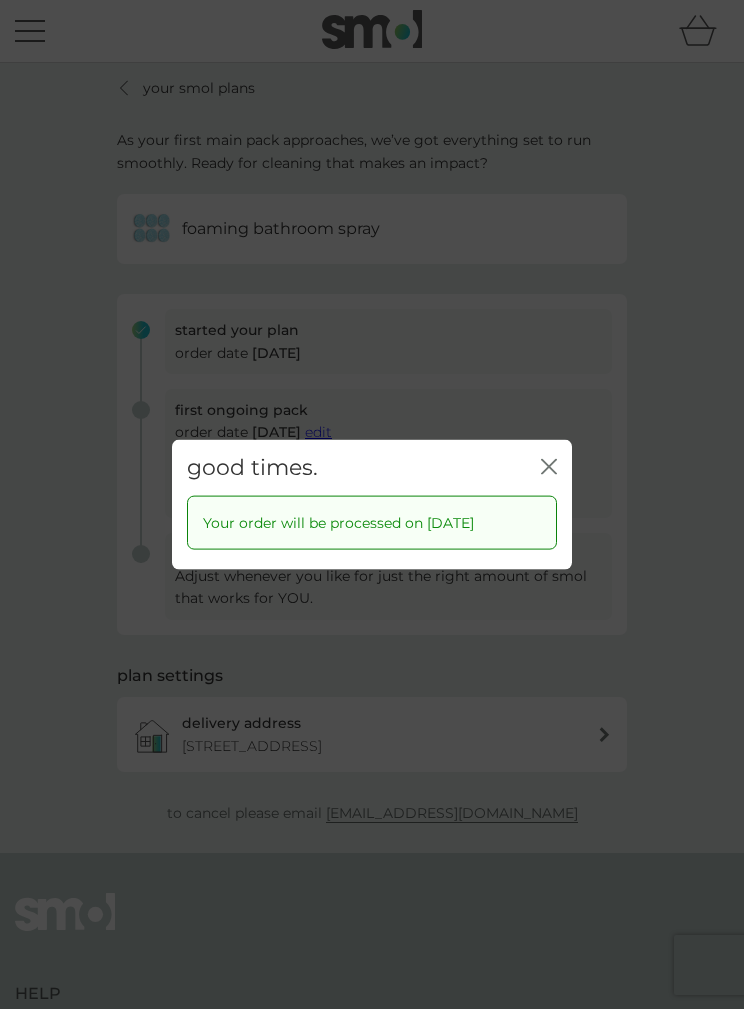 click on "Your order will be processed on 24 Jul 2025" at bounding box center [372, 533] 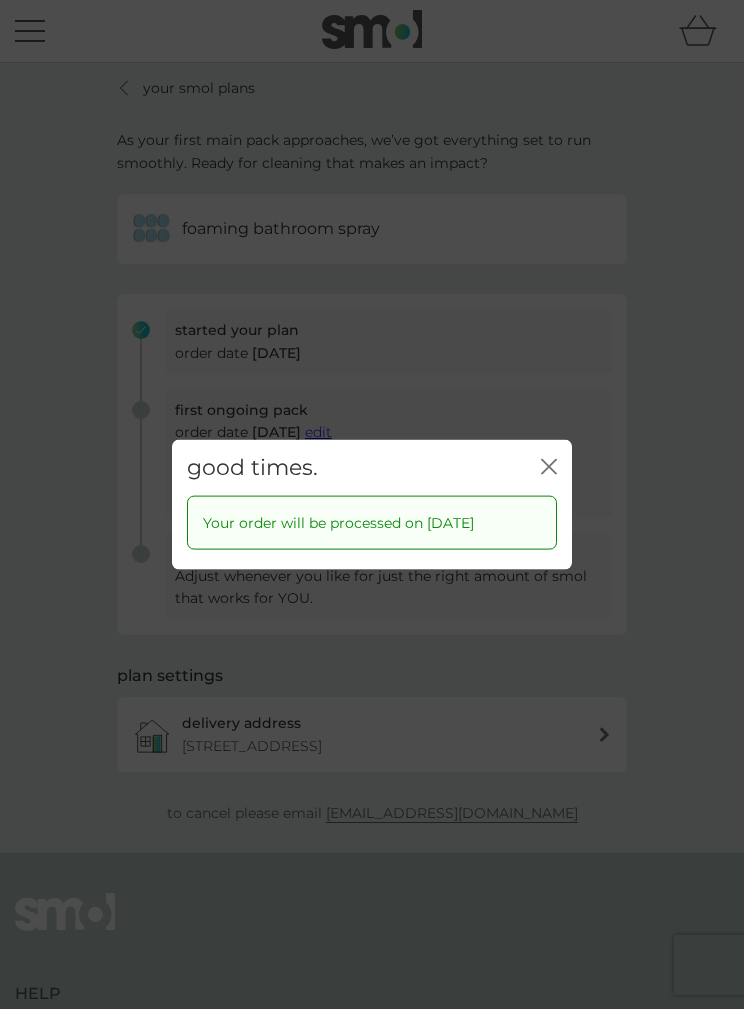 click on "Your order will be processed on 24 Jul 2025" at bounding box center [372, 533] 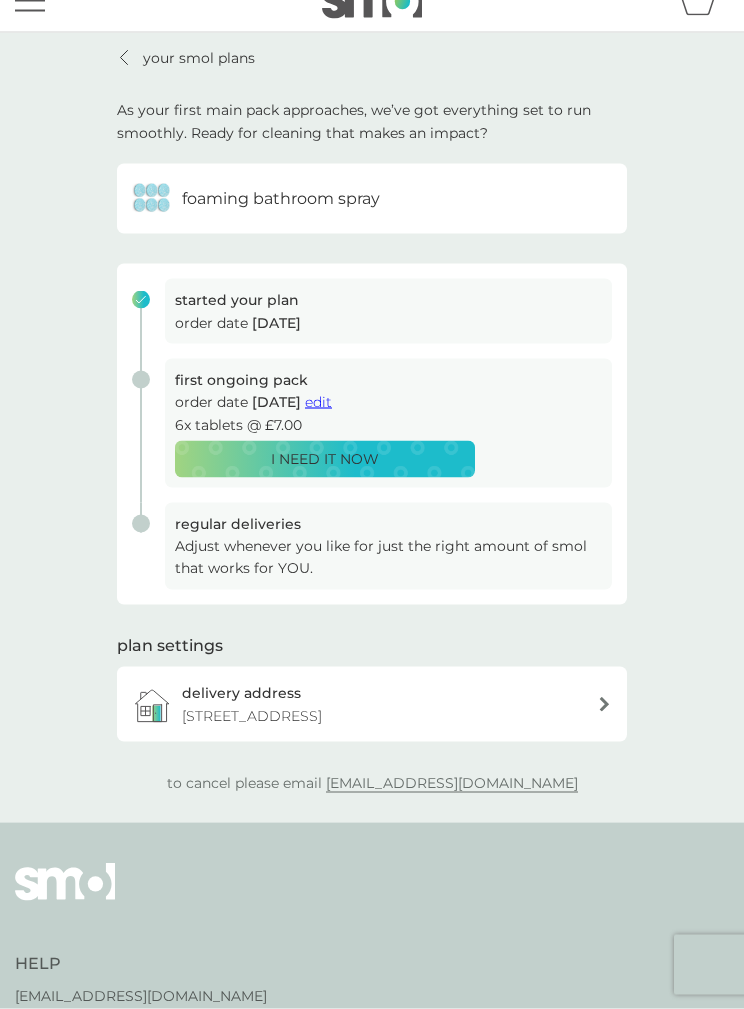 scroll, scrollTop: 0, scrollLeft: 0, axis: both 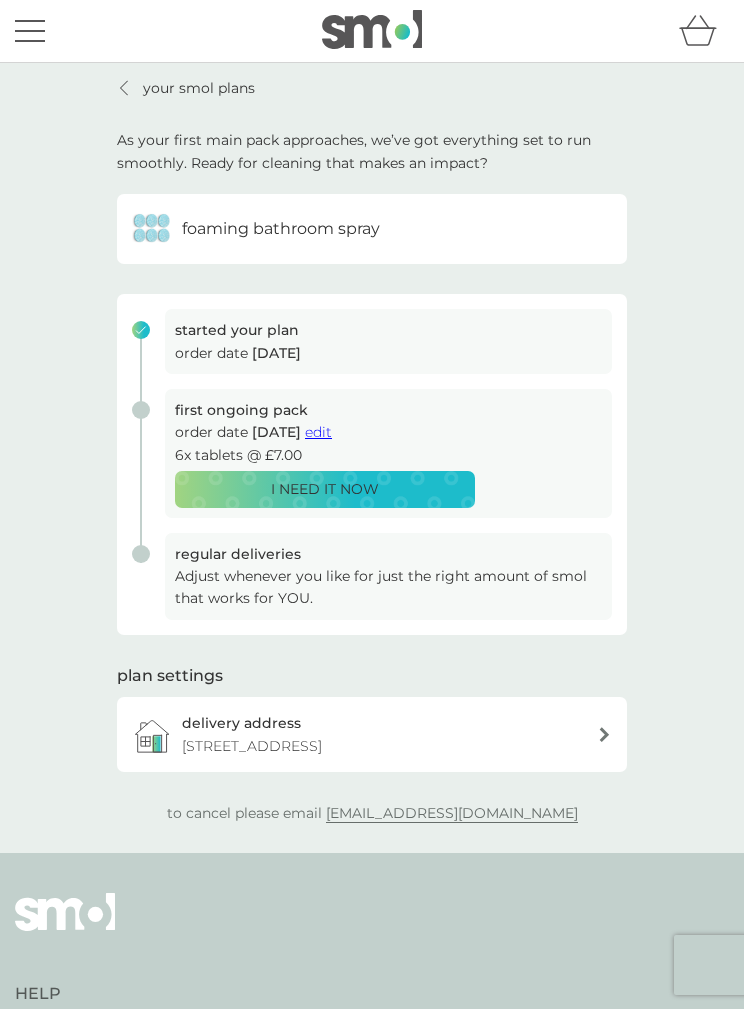 click on "edit" at bounding box center (318, 432) 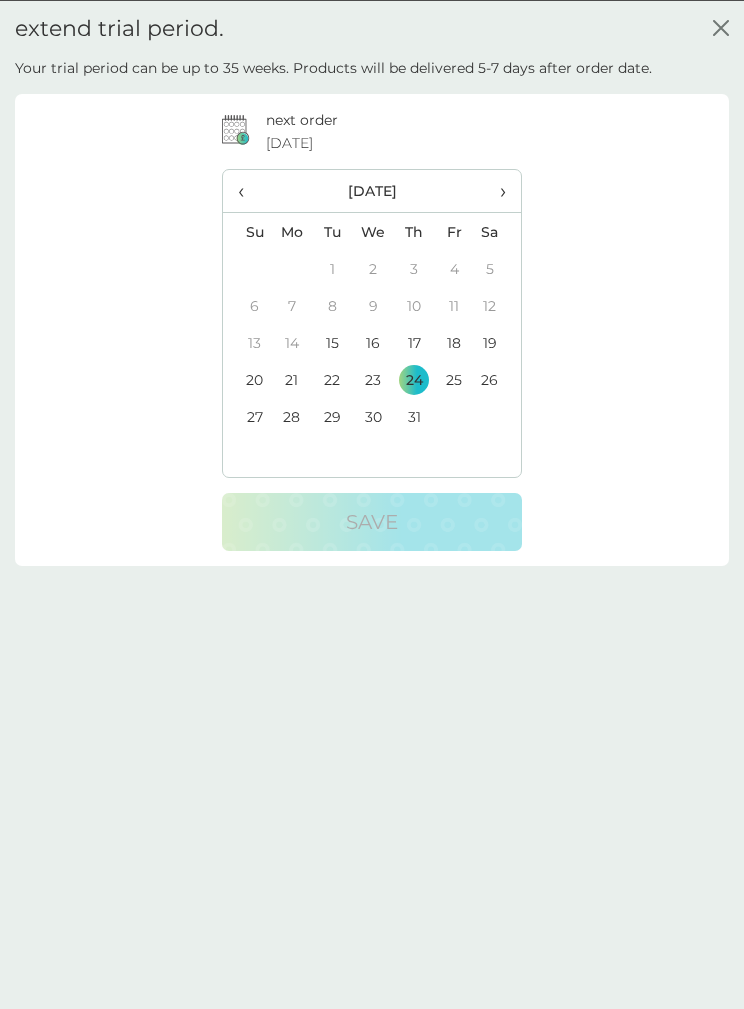 click on "›" at bounding box center (497, 191) 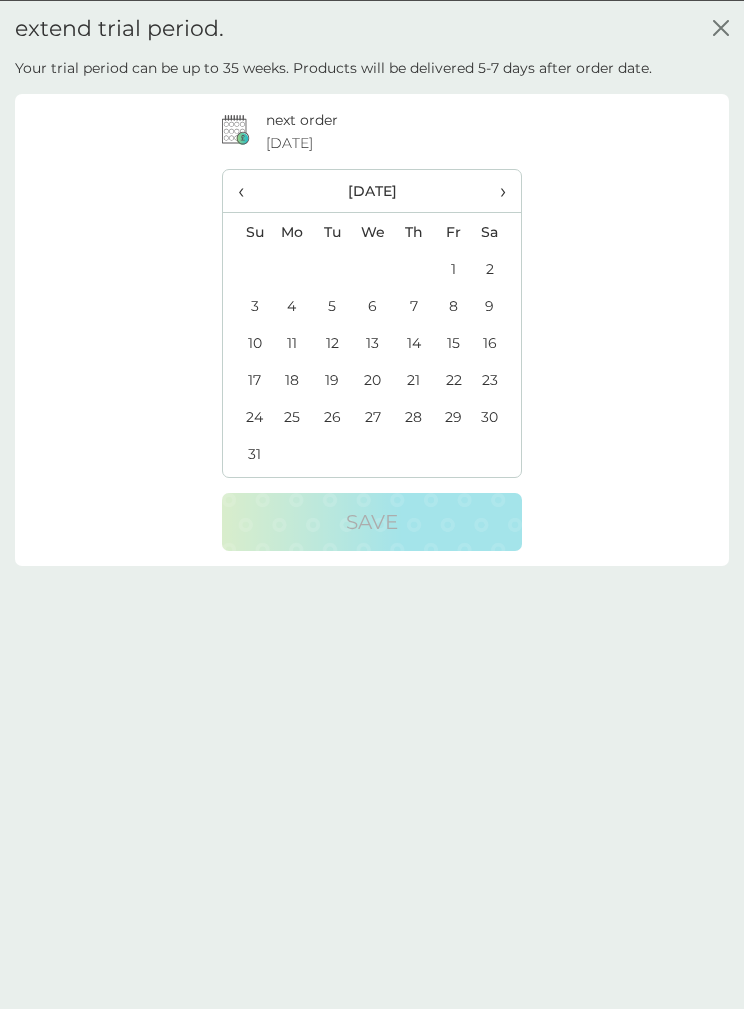 click on "›" at bounding box center [497, 191] 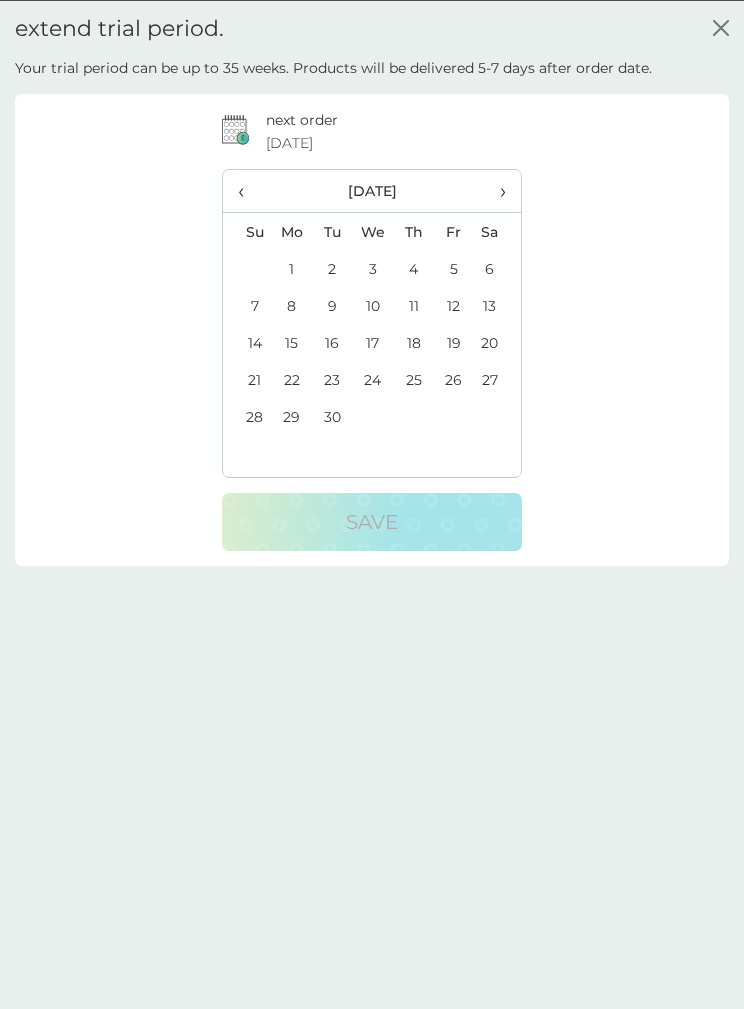 click on "1" at bounding box center (291, 268) 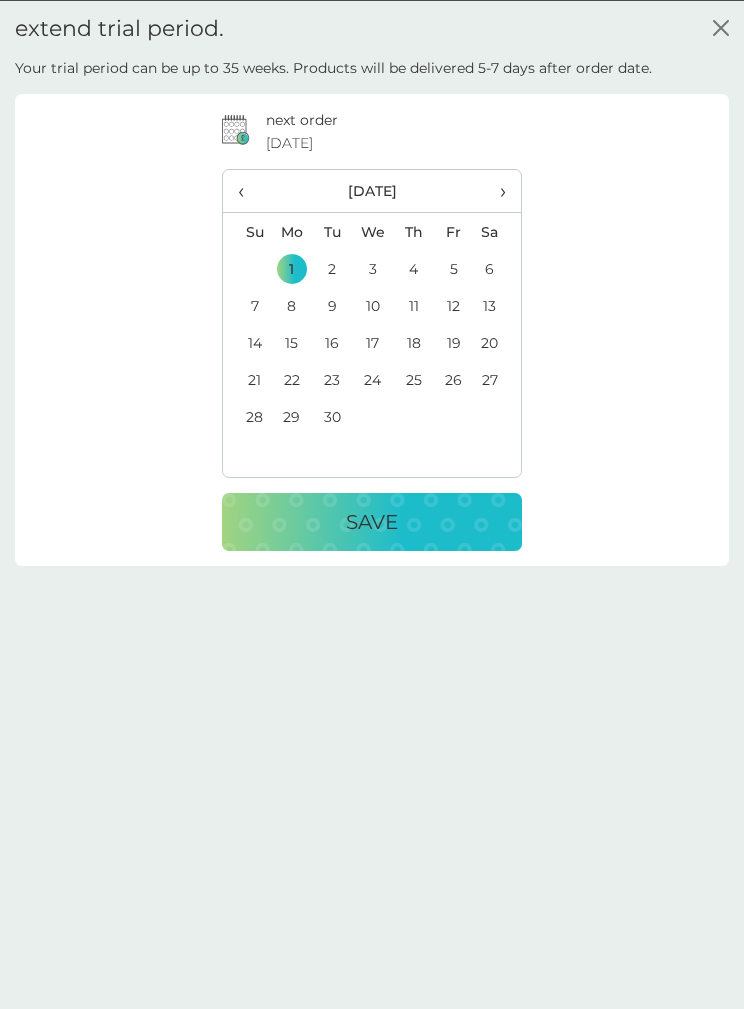 click on "Save" at bounding box center [372, 522] 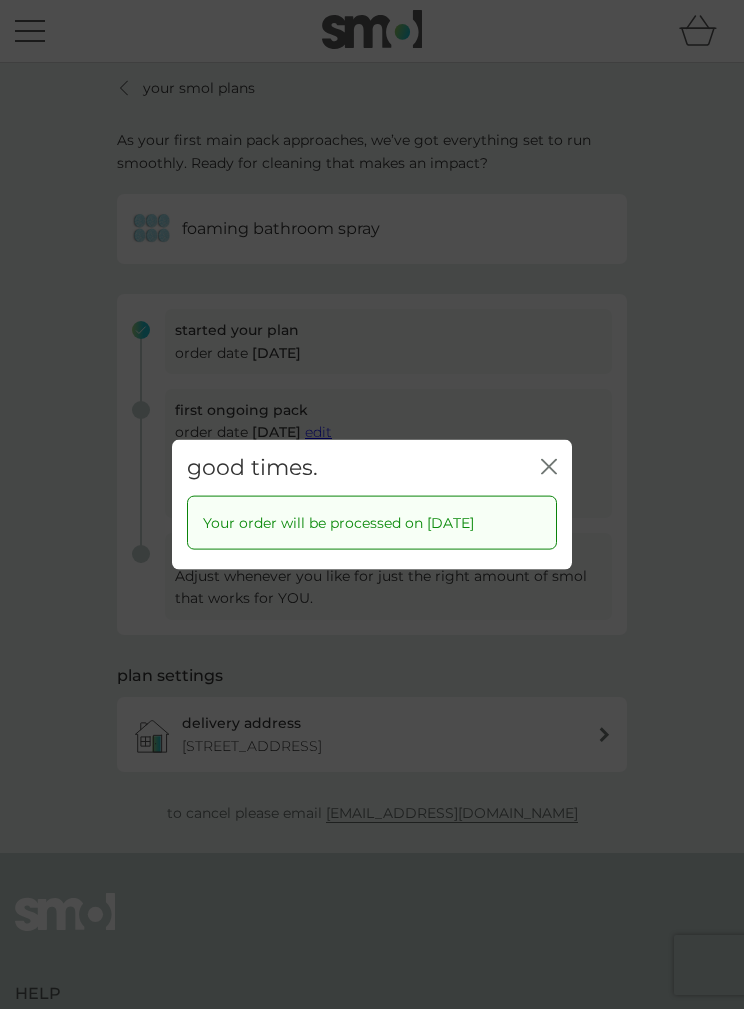 click on "close" 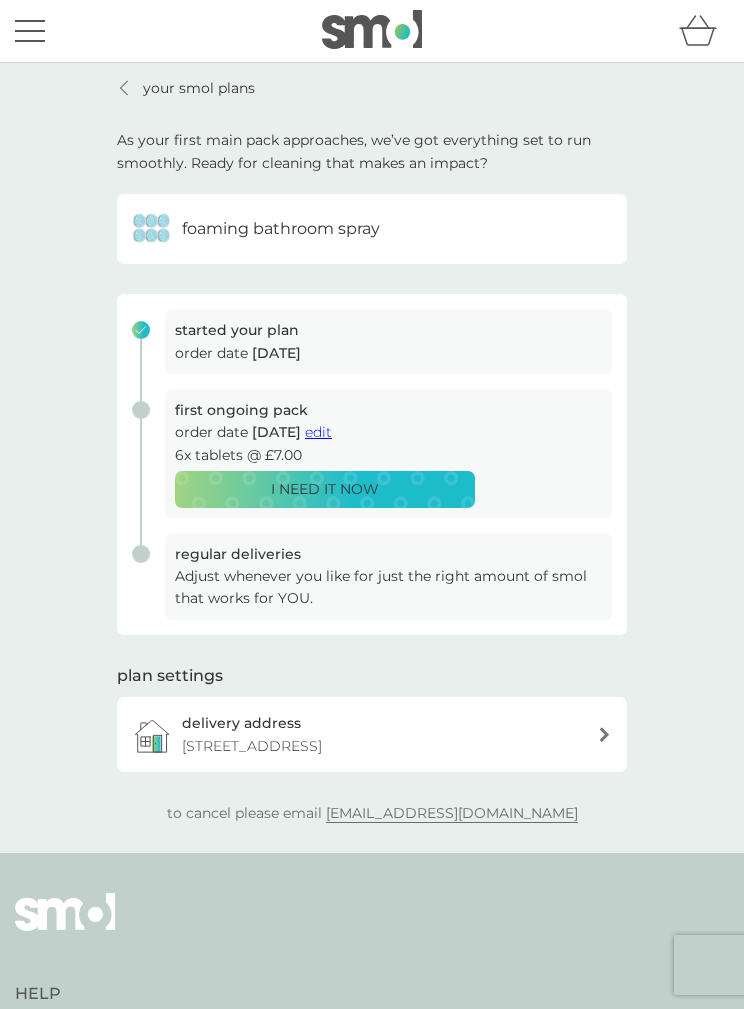 click on "your smol plans" at bounding box center [186, 88] 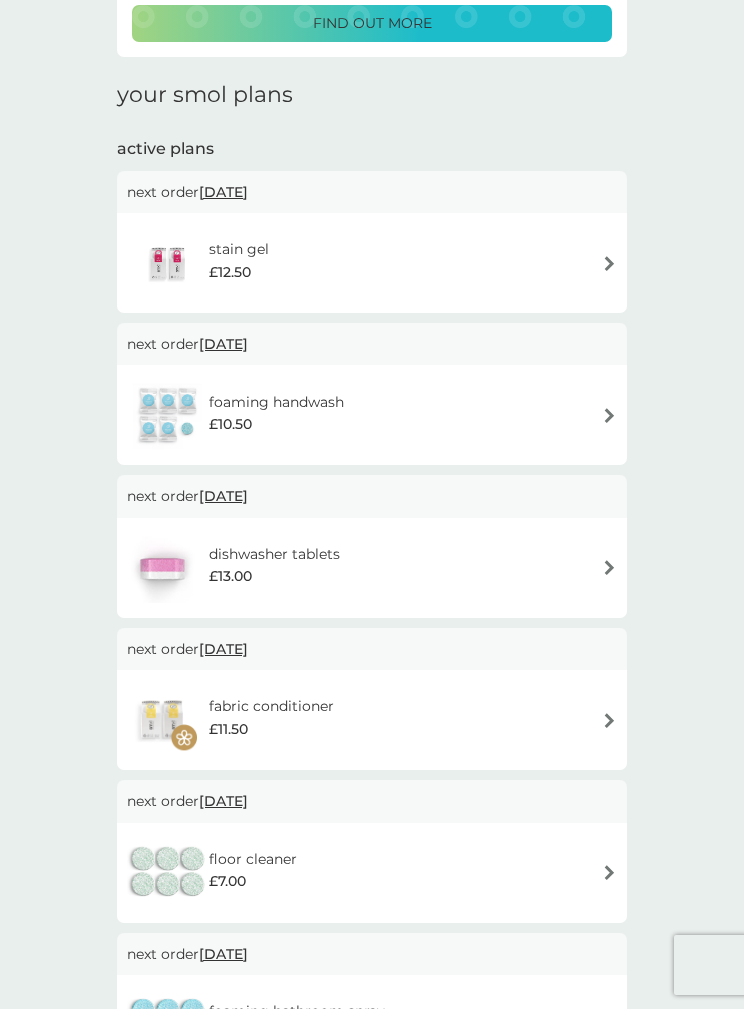scroll, scrollTop: 176, scrollLeft: 0, axis: vertical 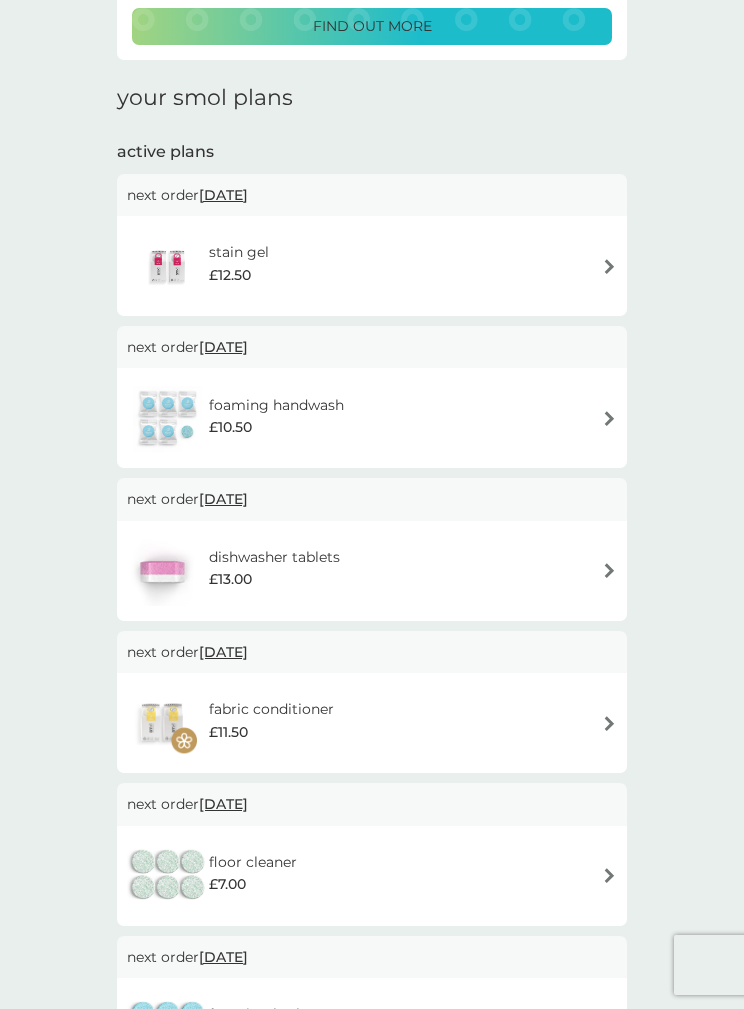 click at bounding box center [609, 266] 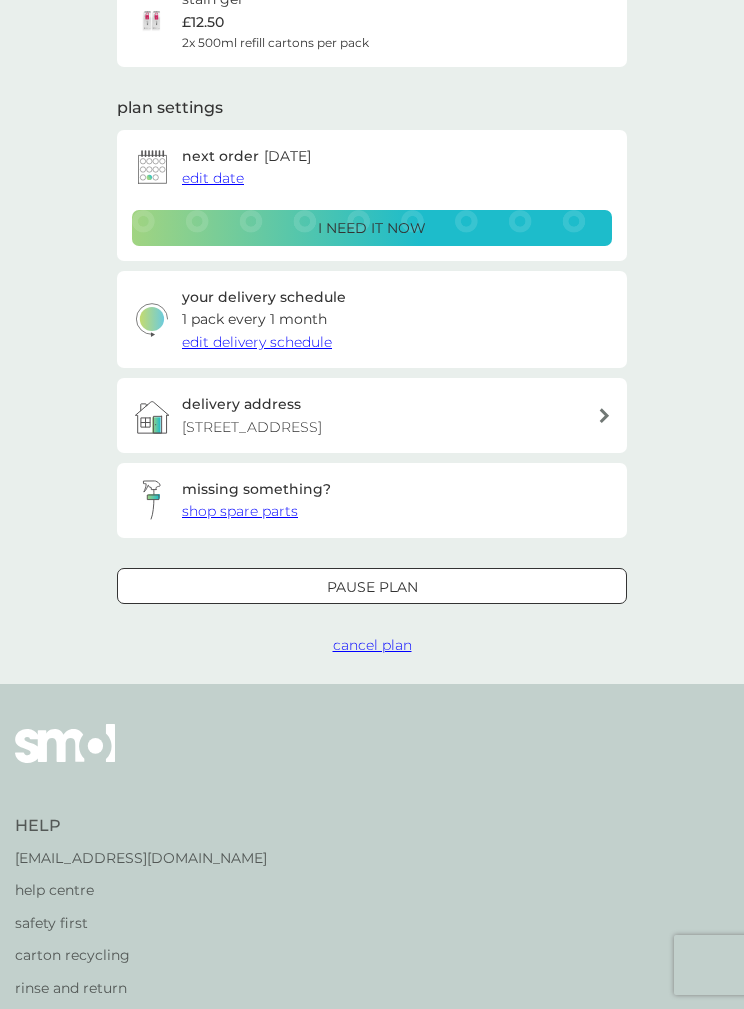 scroll, scrollTop: 0, scrollLeft: 0, axis: both 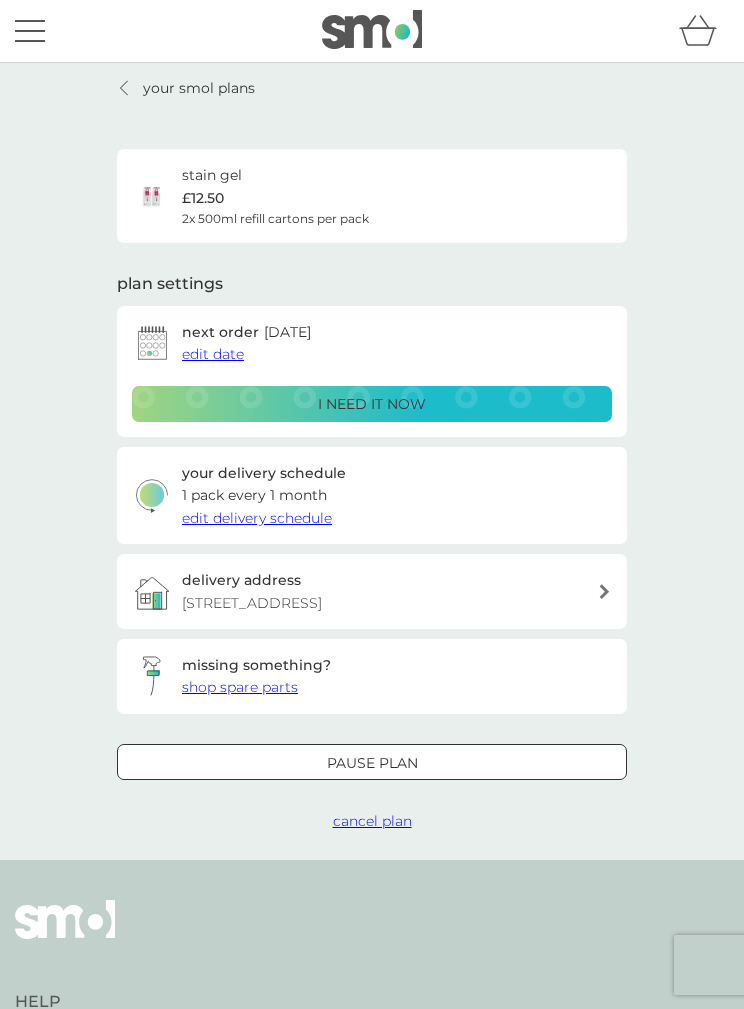 click on "edit date" at bounding box center [213, 354] 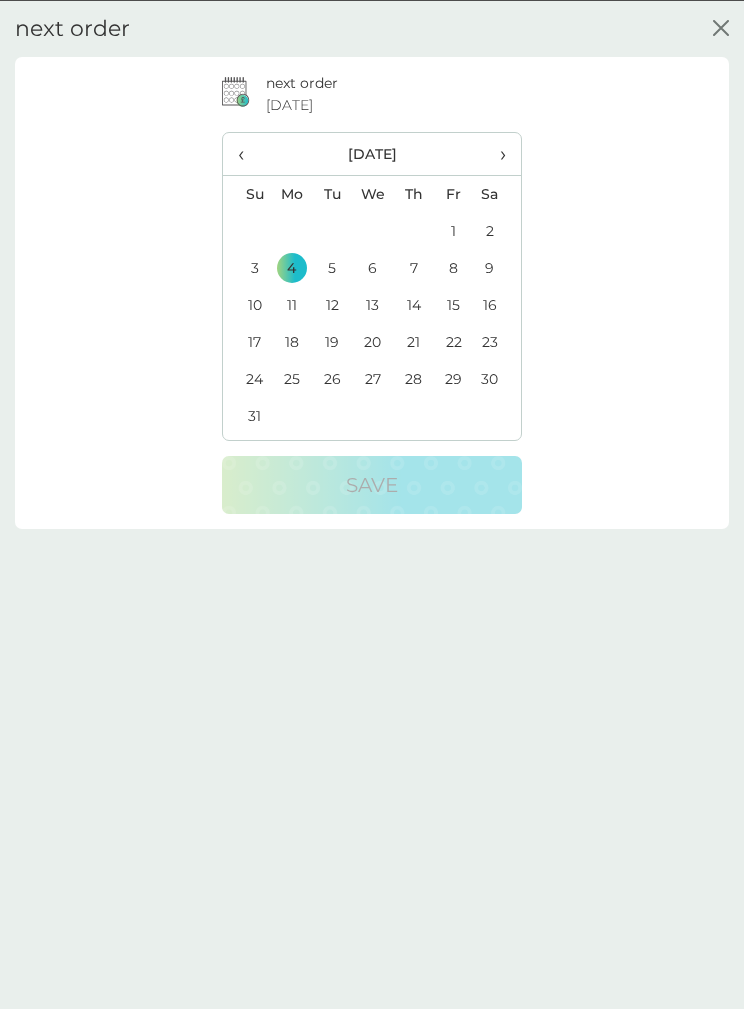 click on "›" at bounding box center (497, 153) 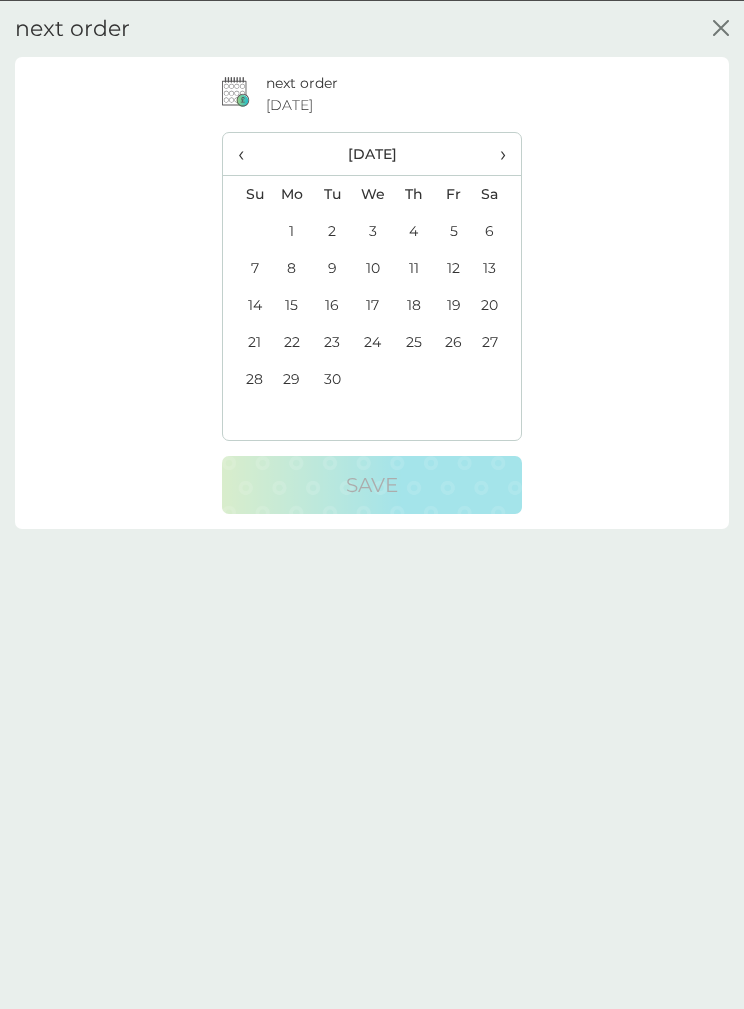 click on "1" at bounding box center [291, 230] 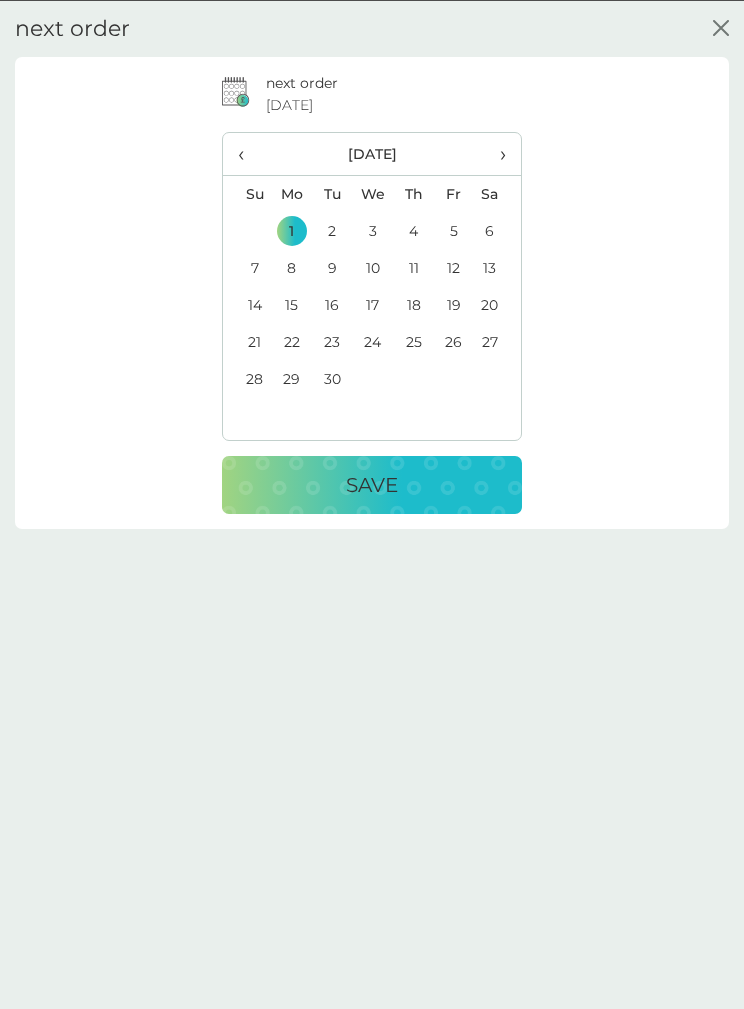 click on "Save" at bounding box center [372, 484] 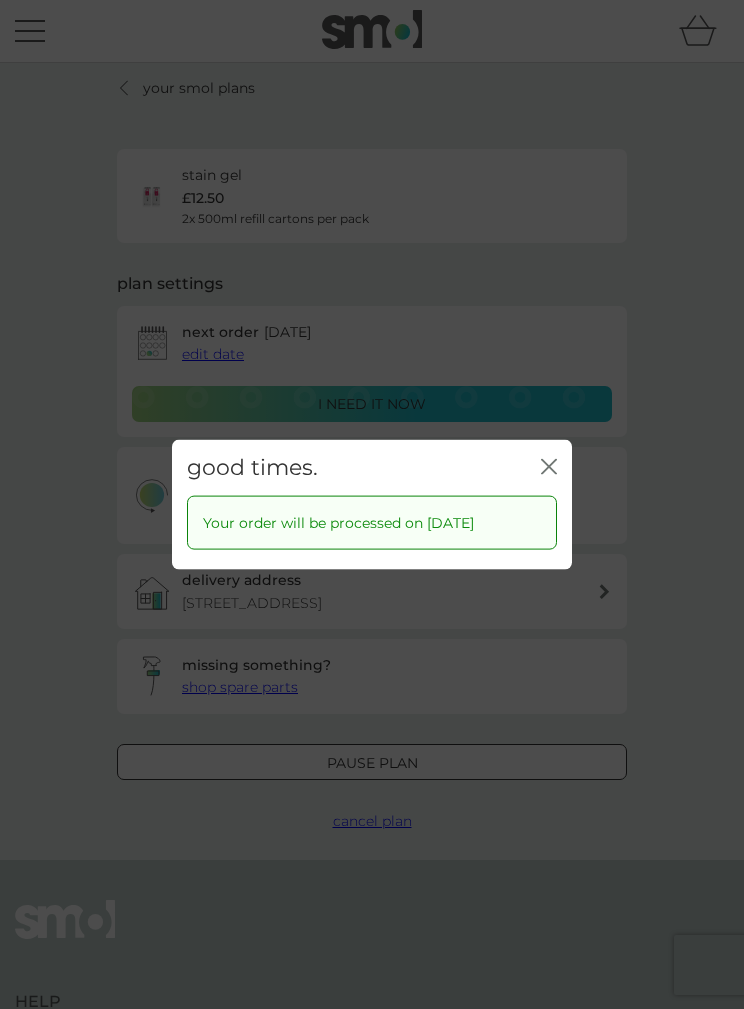 click on "close" 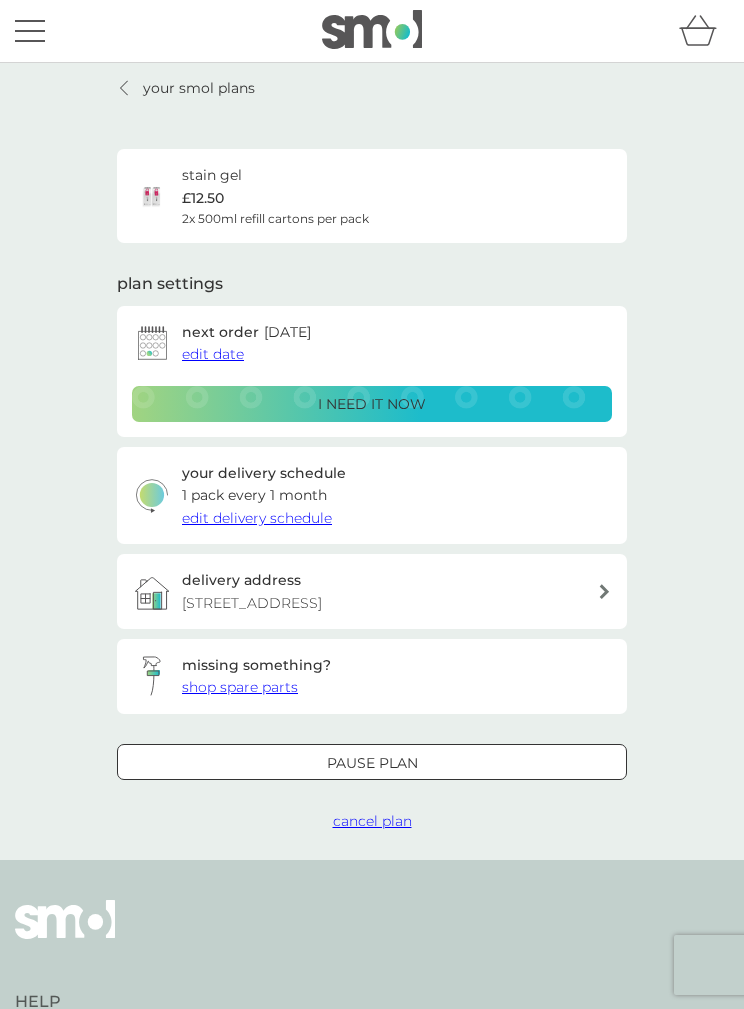 click at bounding box center (125, 88) 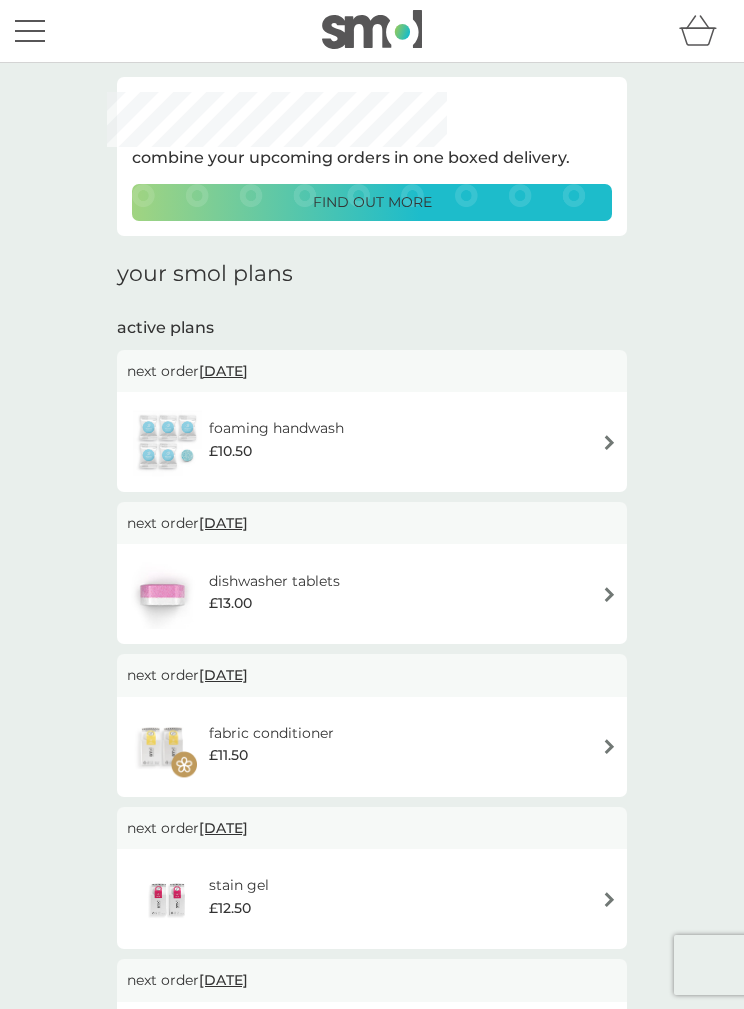 click at bounding box center (609, 442) 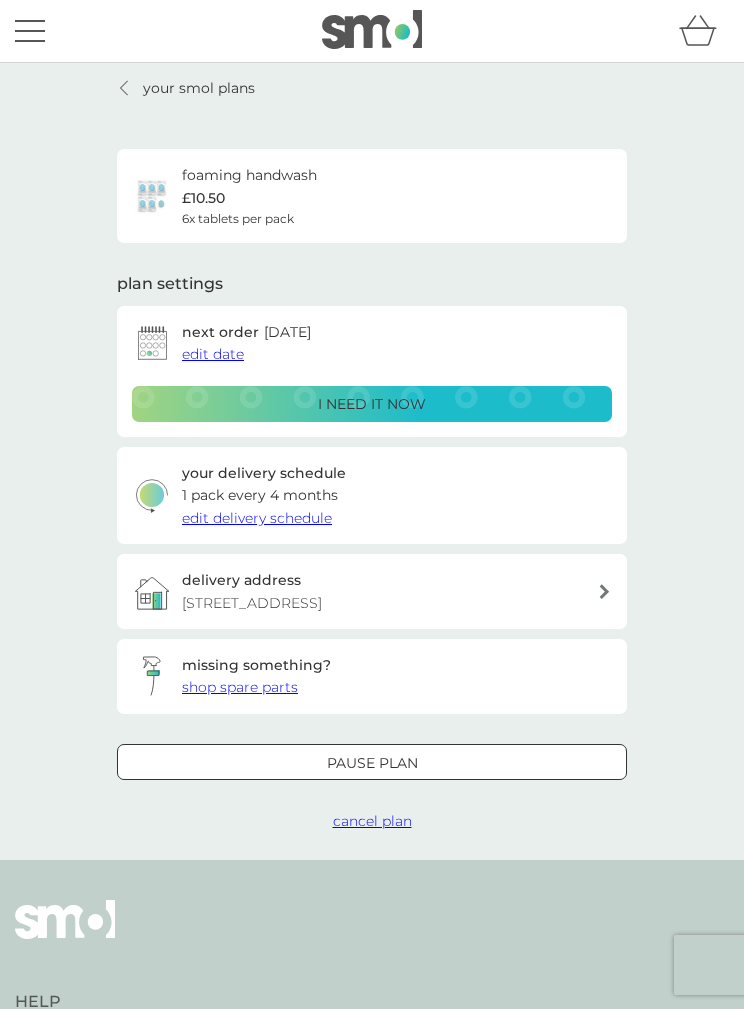 click on "edit date" at bounding box center (213, 354) 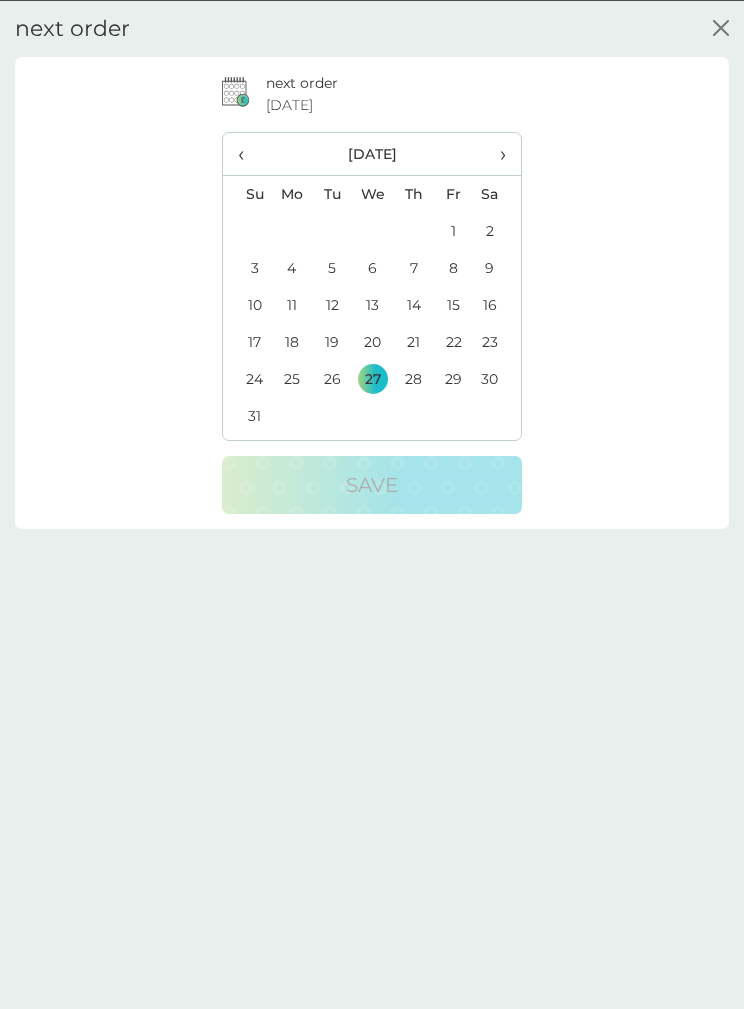 click on "›" at bounding box center [497, 153] 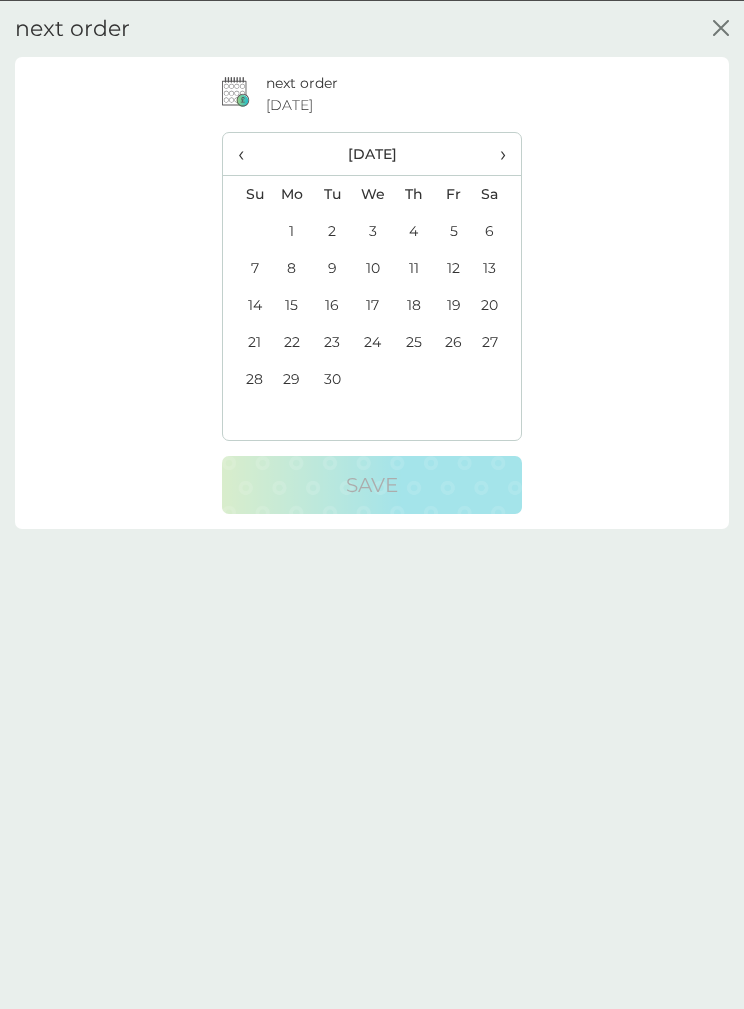 click on "1" at bounding box center [291, 230] 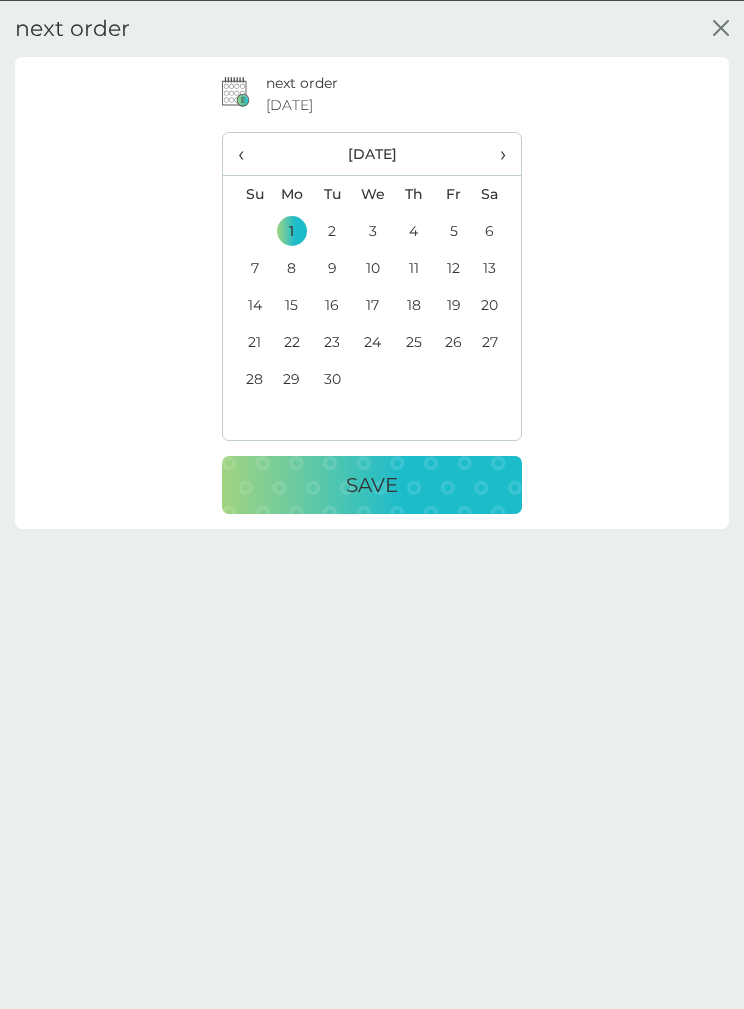 click on "Save" at bounding box center (372, 484) 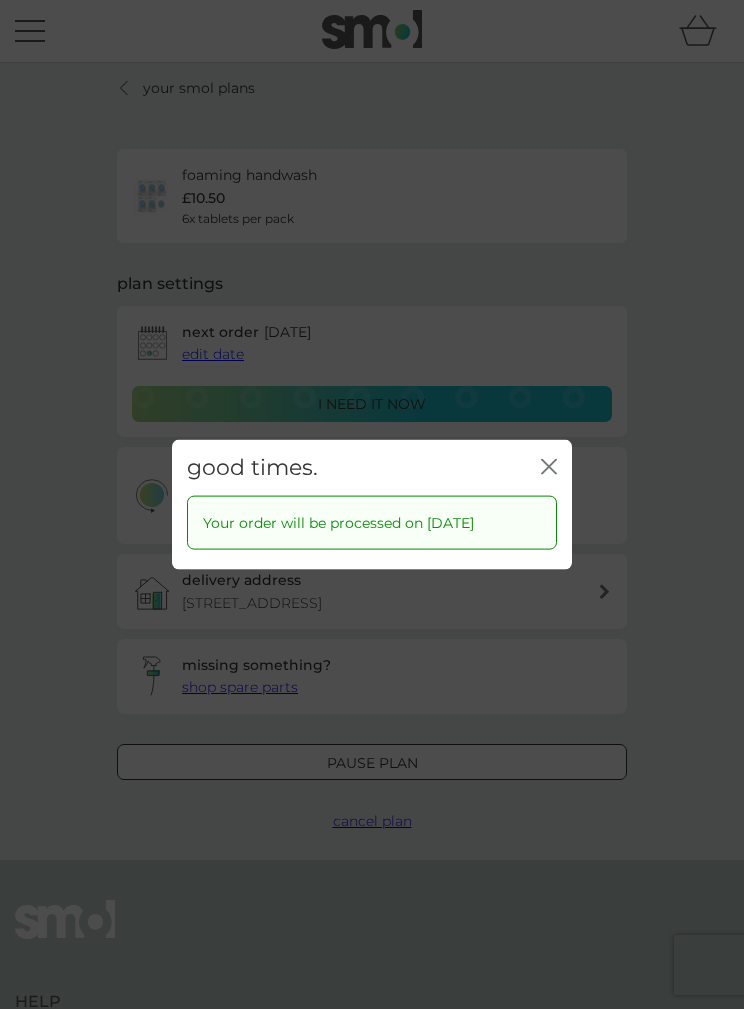 click on "good times. close" at bounding box center (372, 467) 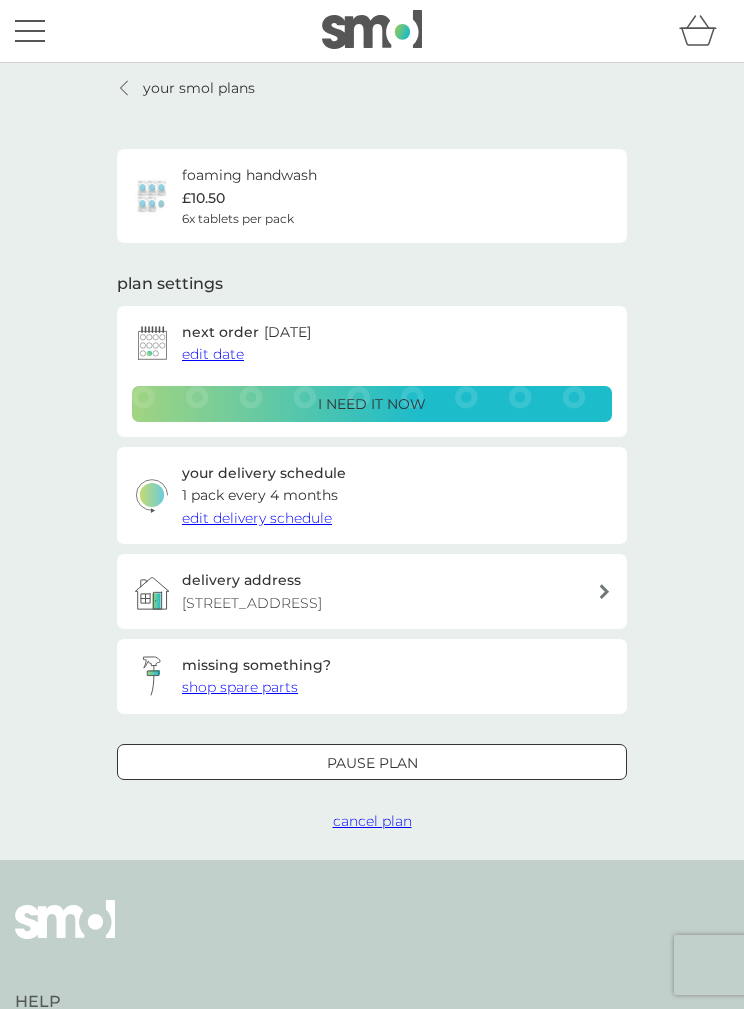 click 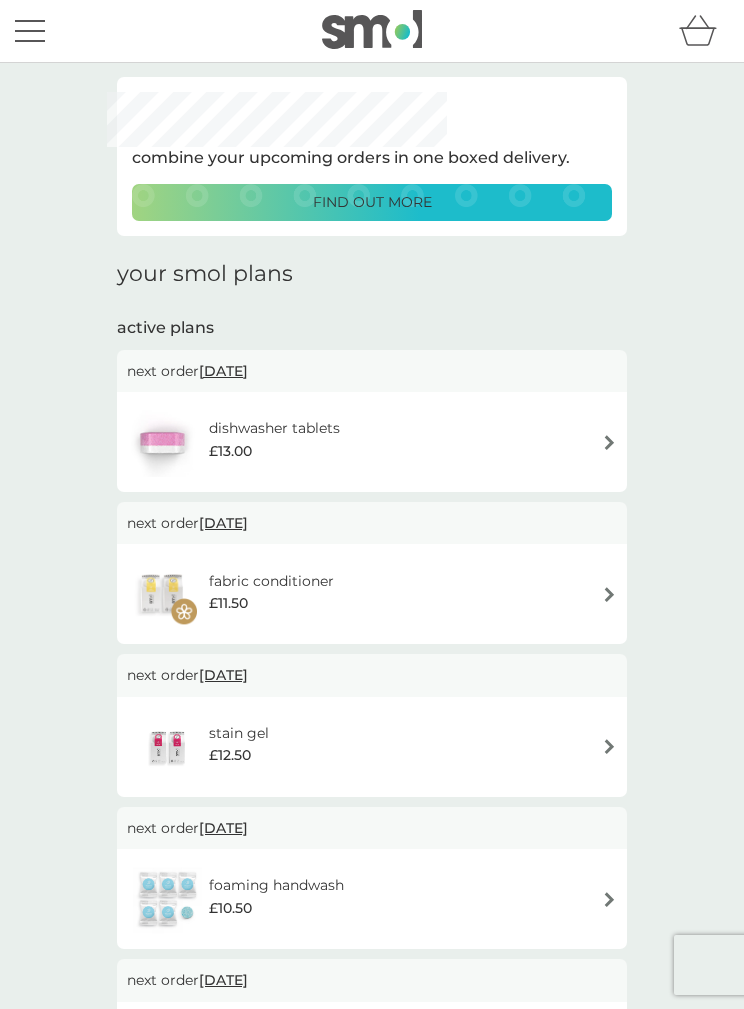 click on "dishwasher tablets £13.00" at bounding box center (372, 442) 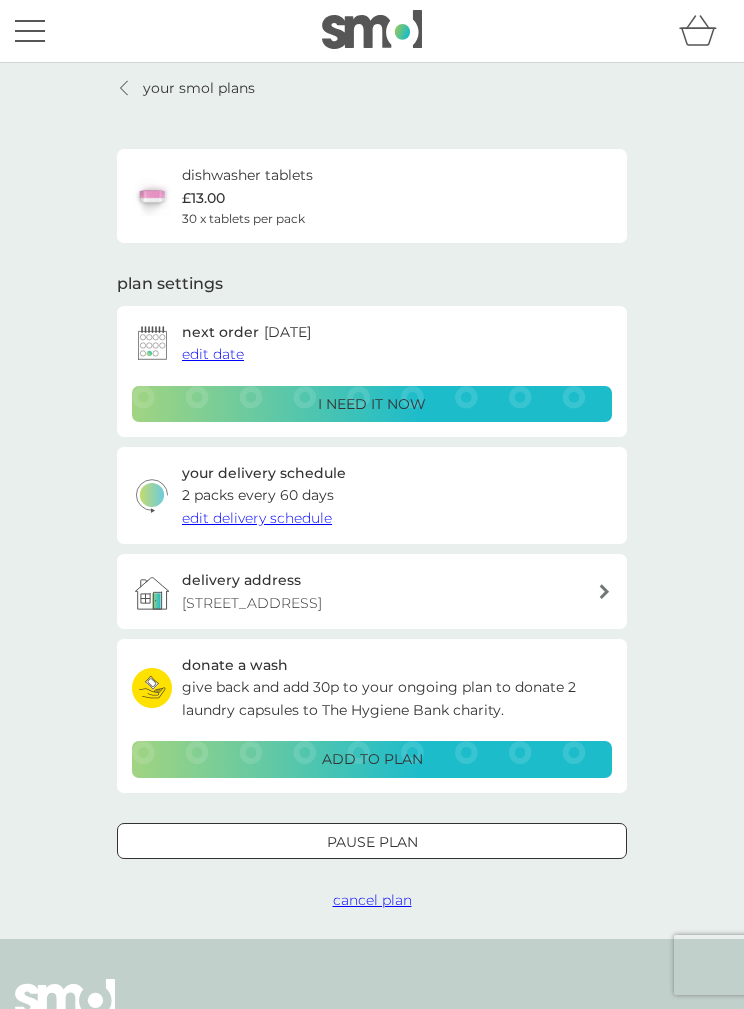 click on "edit date" at bounding box center (213, 354) 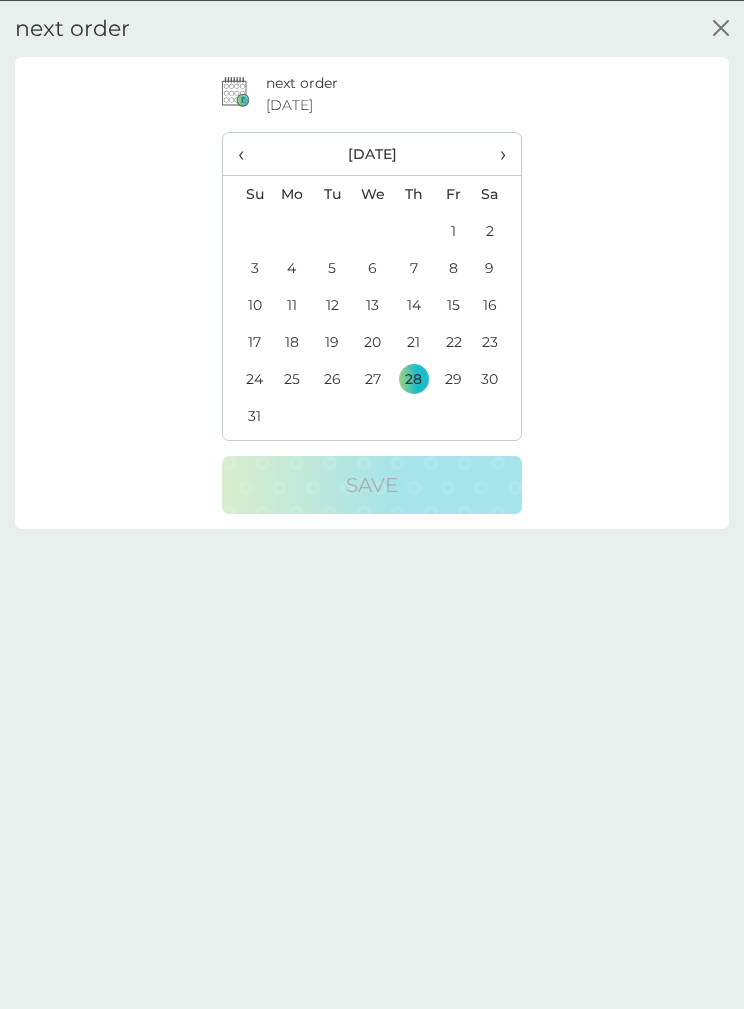 click on "›" at bounding box center (497, 153) 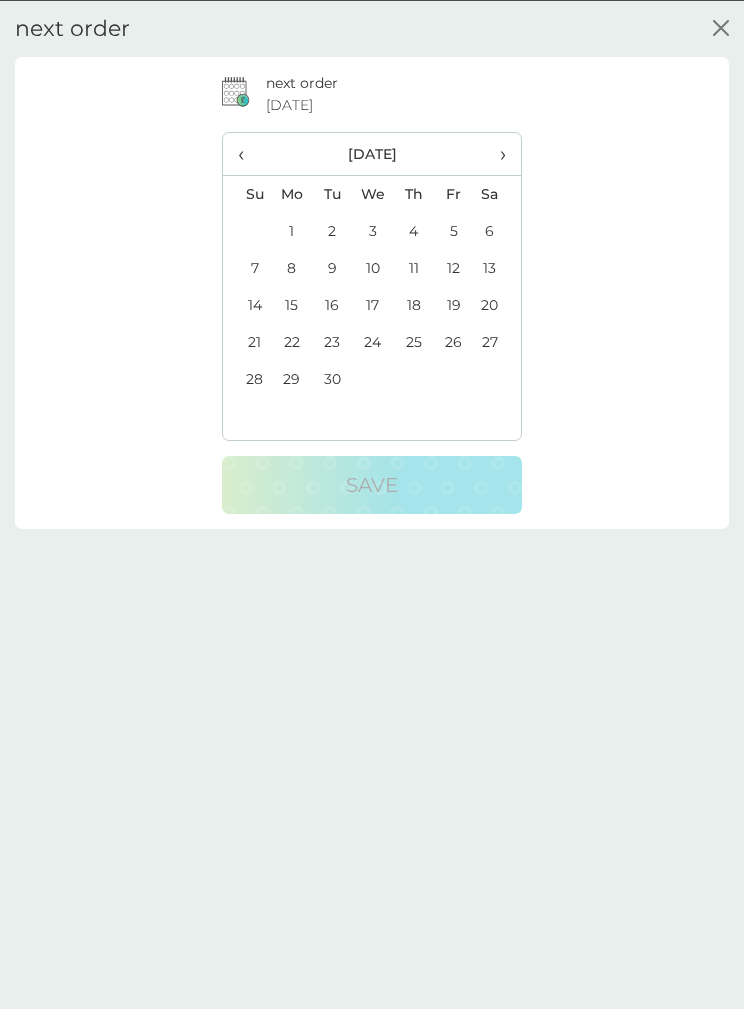 click on "1" at bounding box center [291, 230] 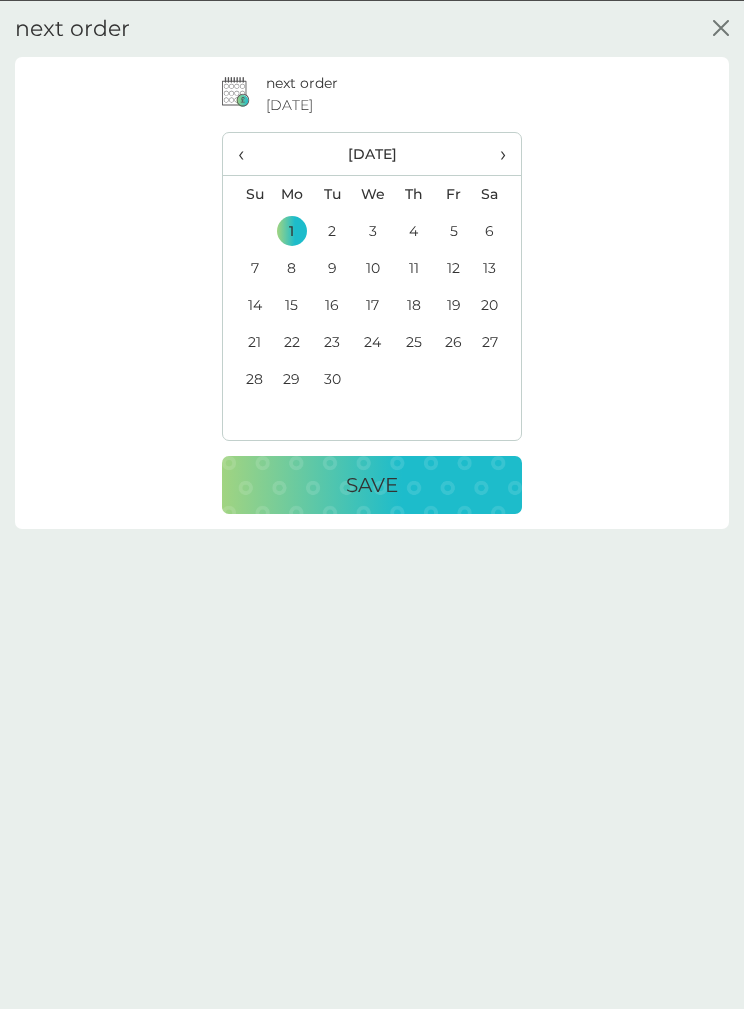 click on "Save" at bounding box center [372, 484] 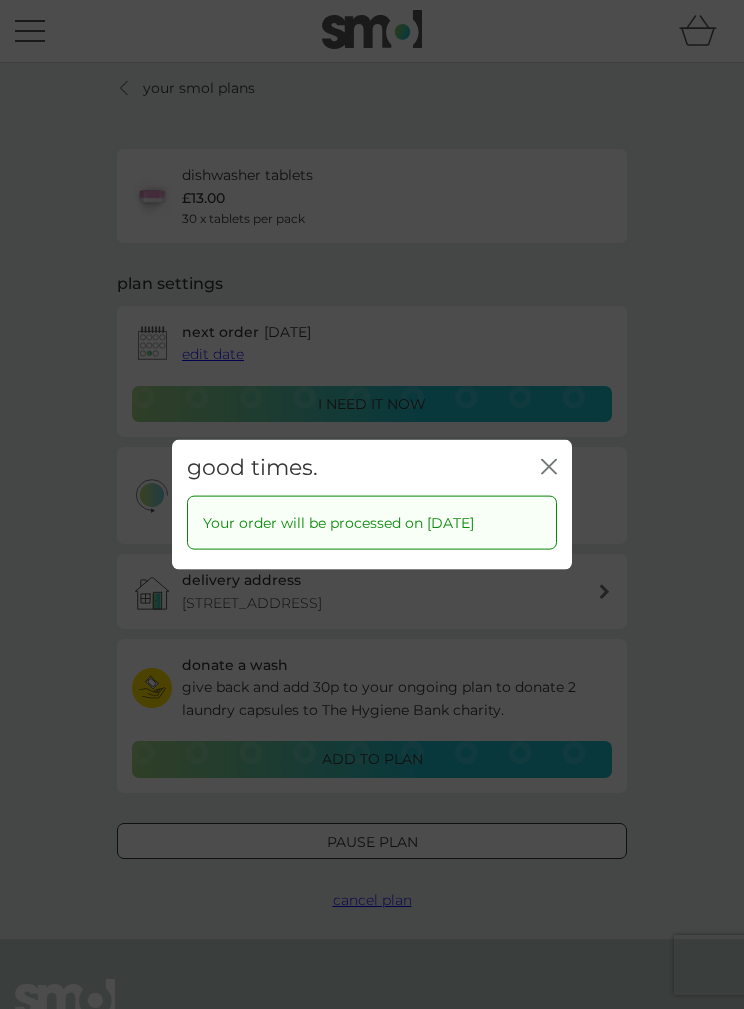 click 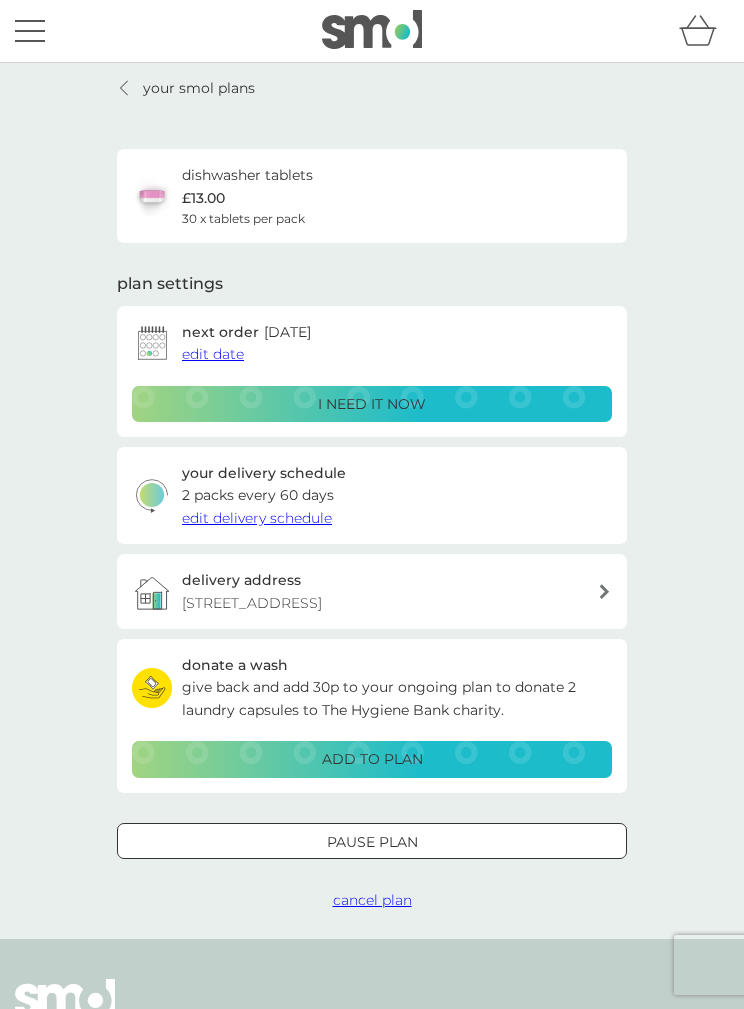 click 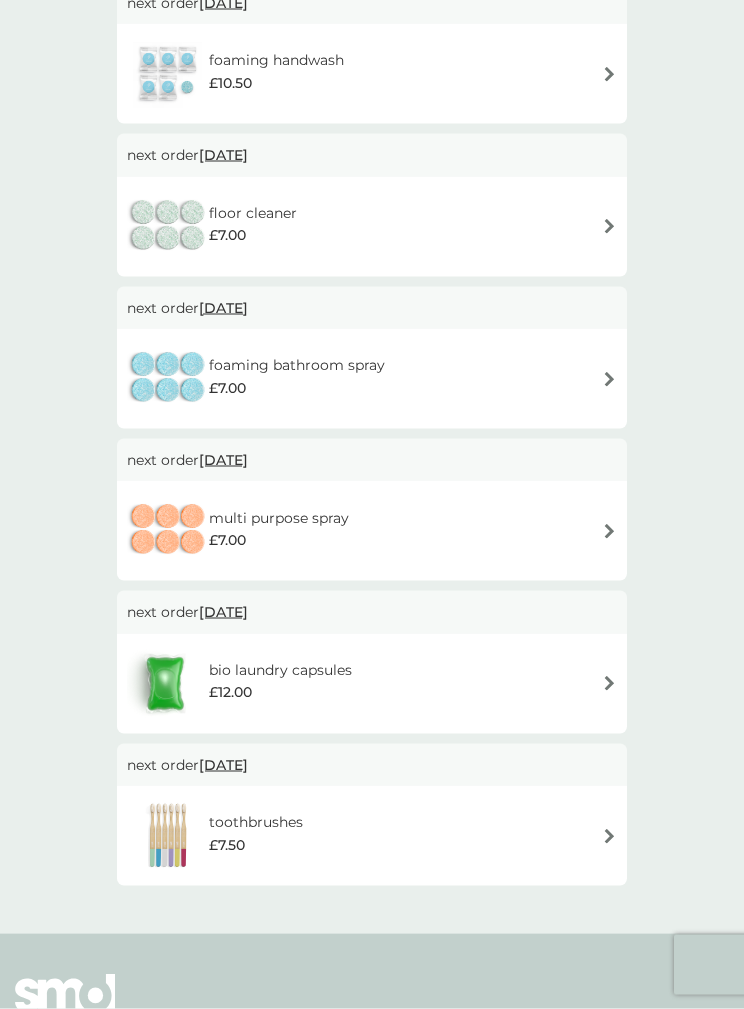 scroll, scrollTop: 831, scrollLeft: 0, axis: vertical 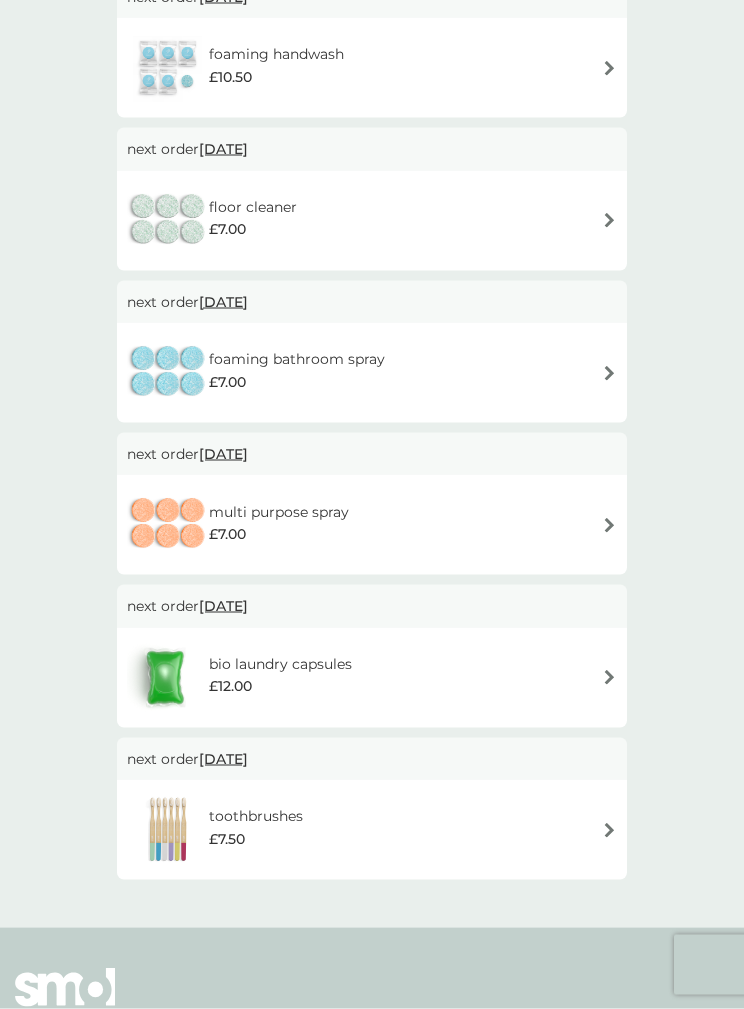 click on "28 Oct 2025" at bounding box center [223, 606] 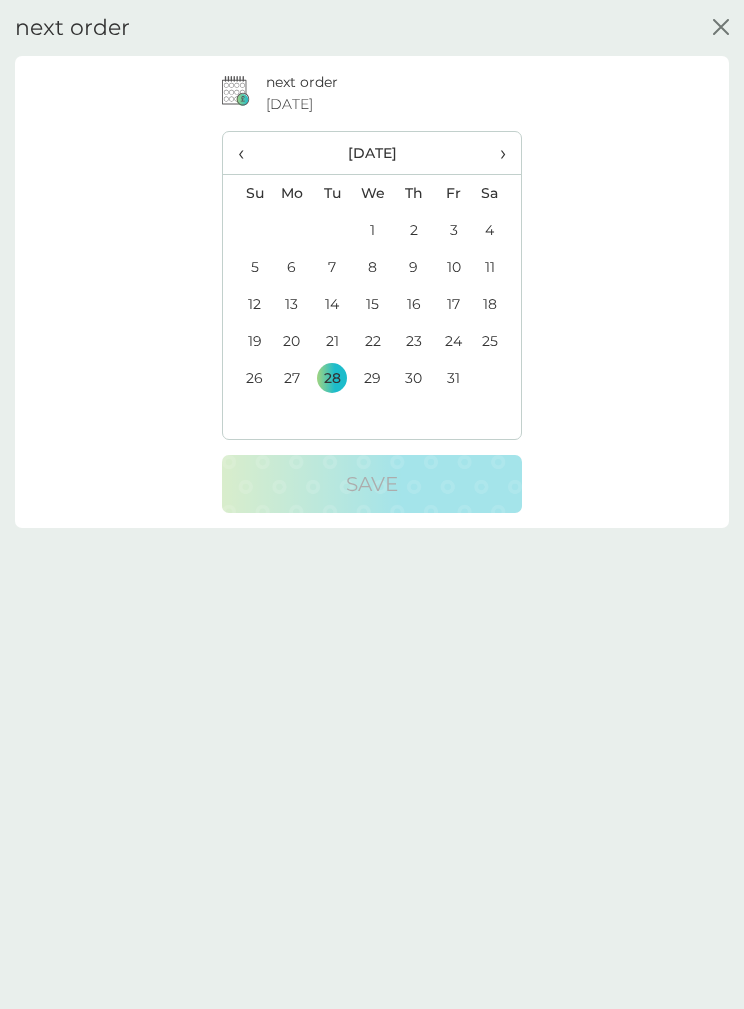 scroll, scrollTop: 832, scrollLeft: 0, axis: vertical 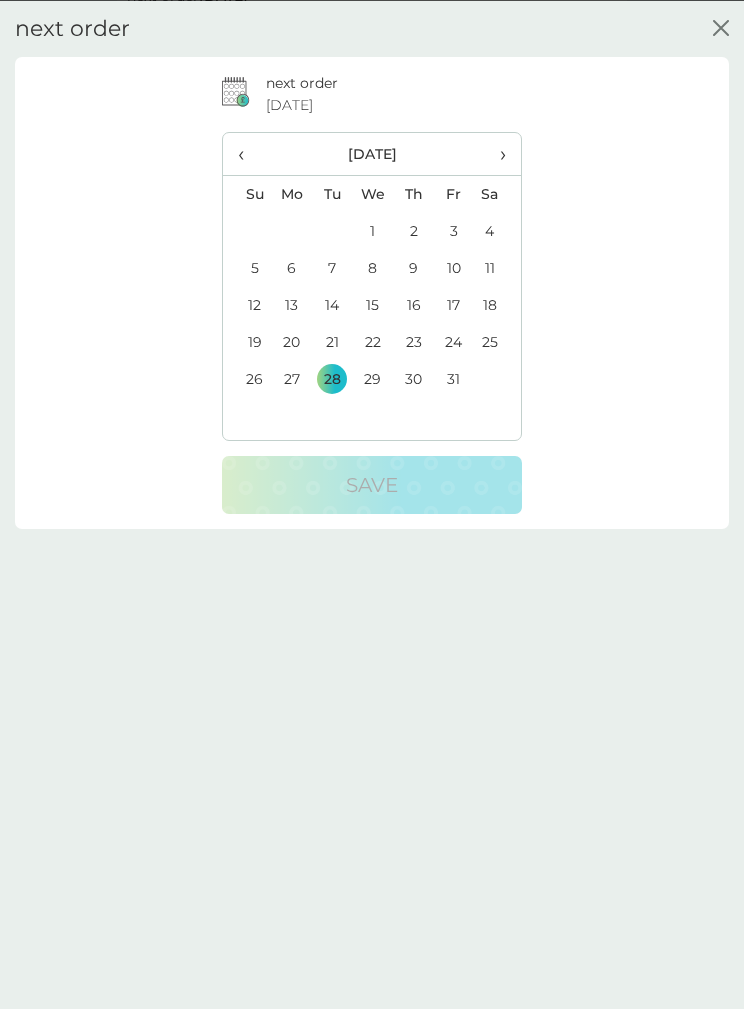 click on "›" at bounding box center [497, 153] 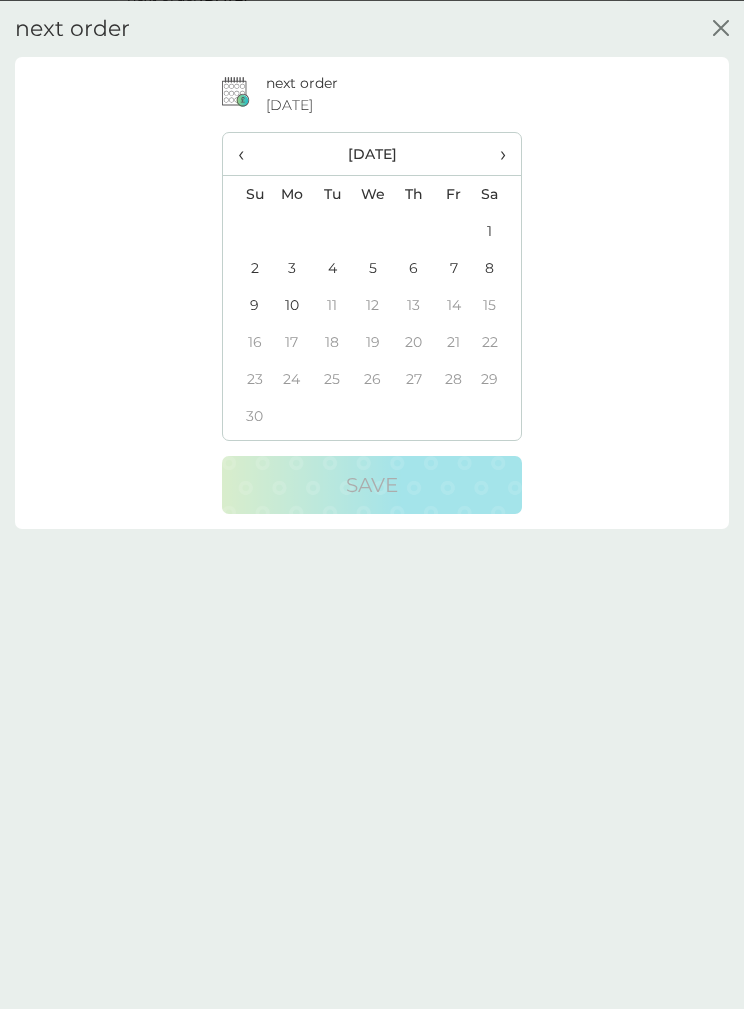 click on "›" at bounding box center (497, 153) 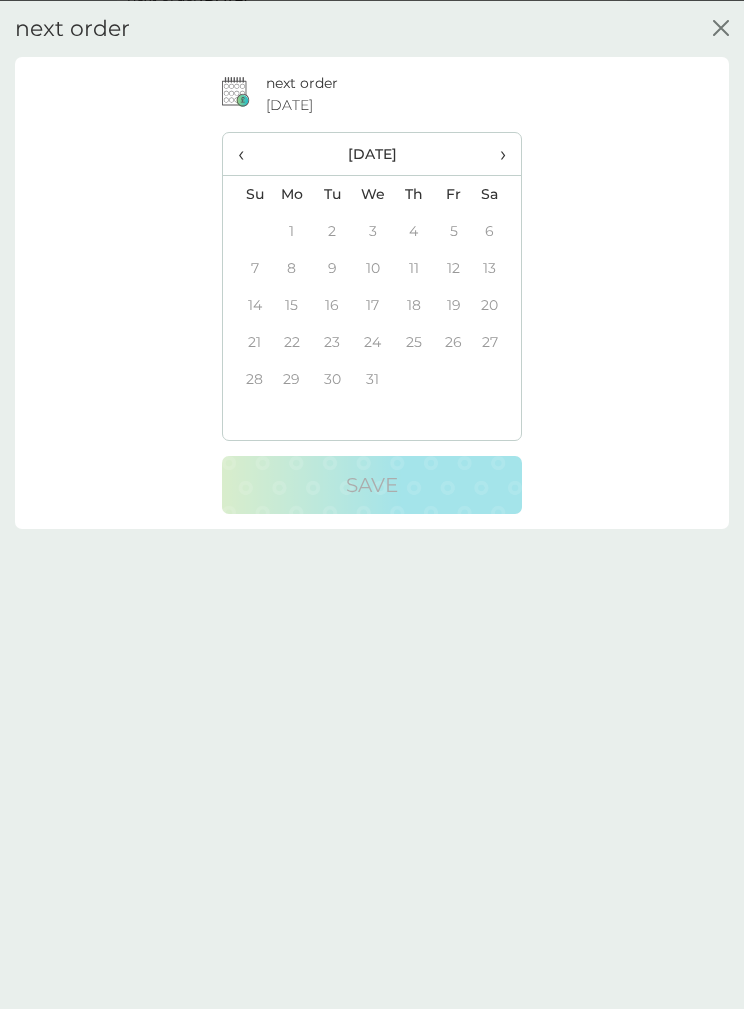 click on "‹ December 2025 › Su Mo Tu We Th Fr Sa 30 1 2 3 4 5 6 7 8 9 10 11 12 13 14 15 16 17 18 19 20 21 22 23 24 25 26 27 28 29 30 31 1 2 3 4 5 6 7 8 9 10" at bounding box center (372, 285) 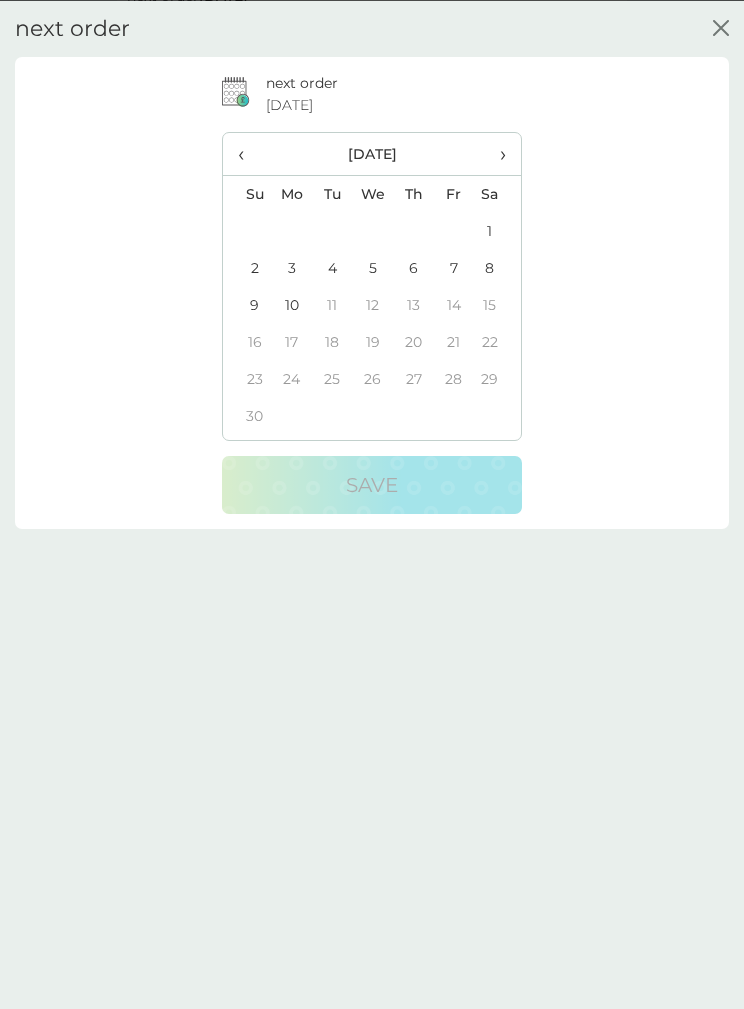 click on "‹" at bounding box center (247, 153) 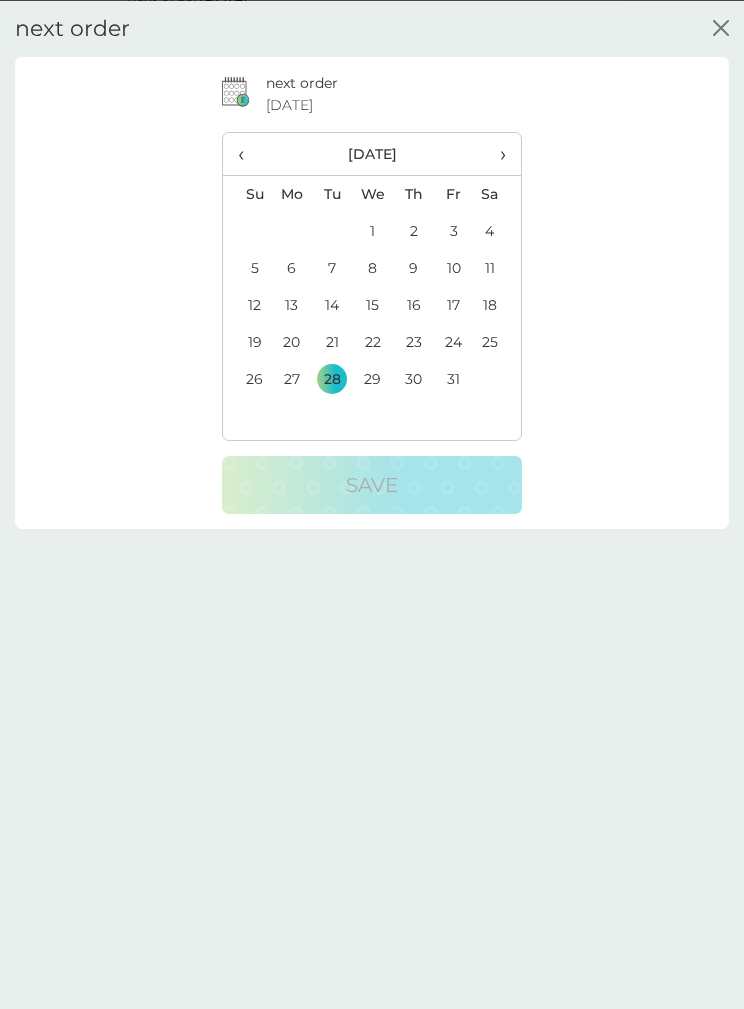 click on "‹" at bounding box center [247, 153] 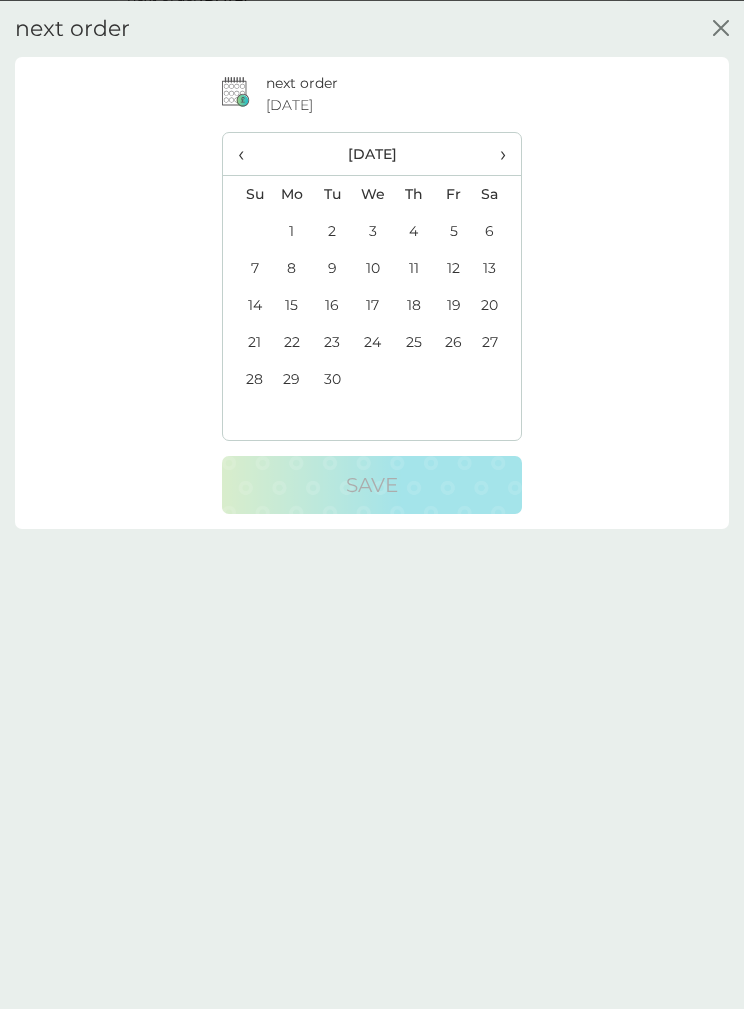 click on "1" at bounding box center [291, 230] 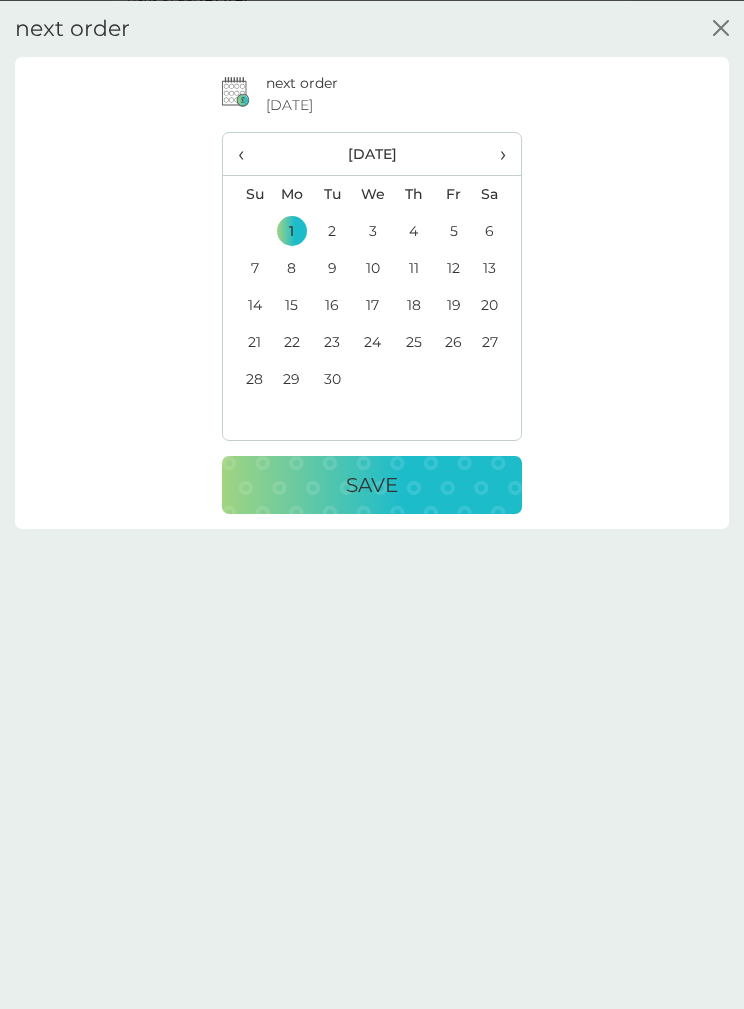 click on "Save" at bounding box center (372, 484) 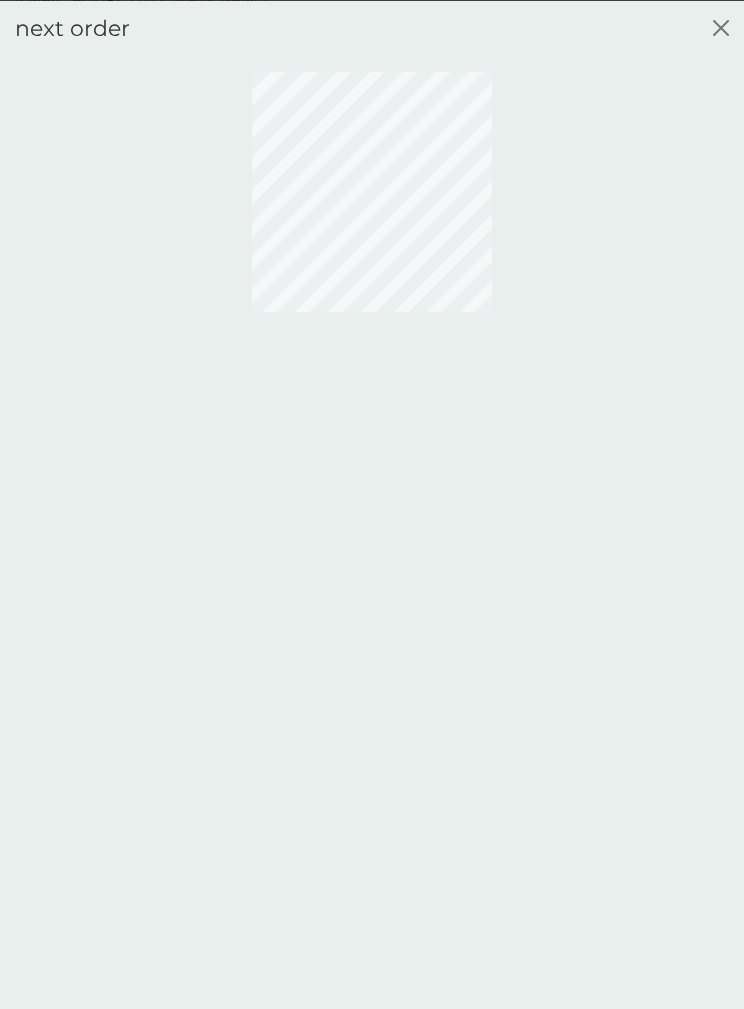 scroll, scrollTop: 462, scrollLeft: 0, axis: vertical 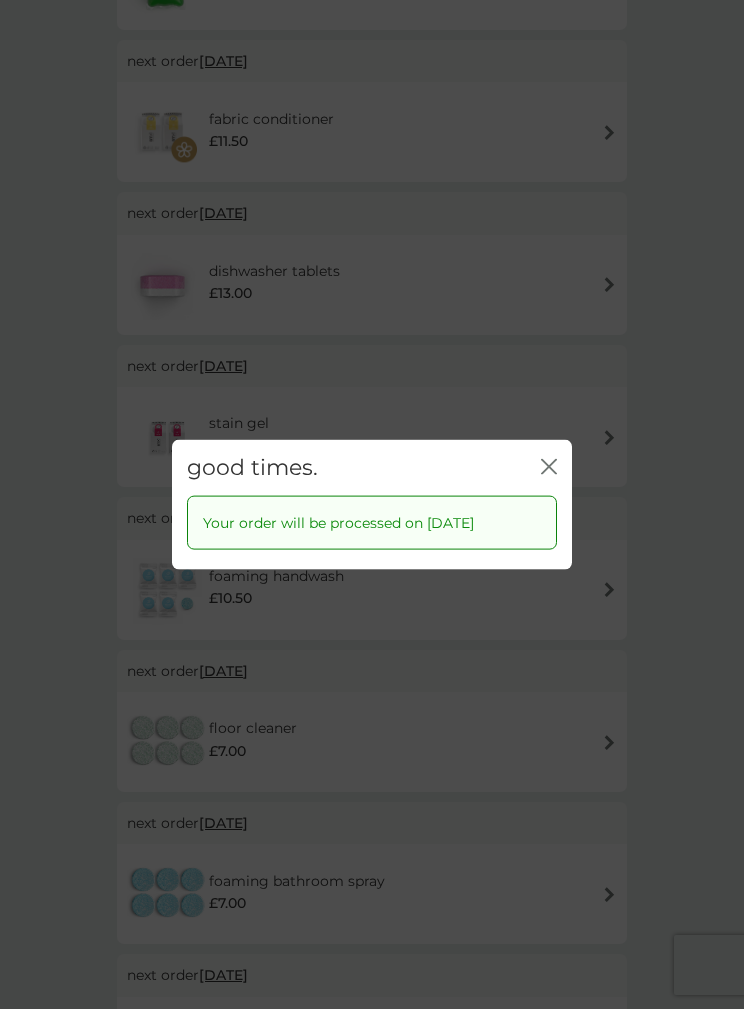 click on "good times. close" at bounding box center [372, 467] 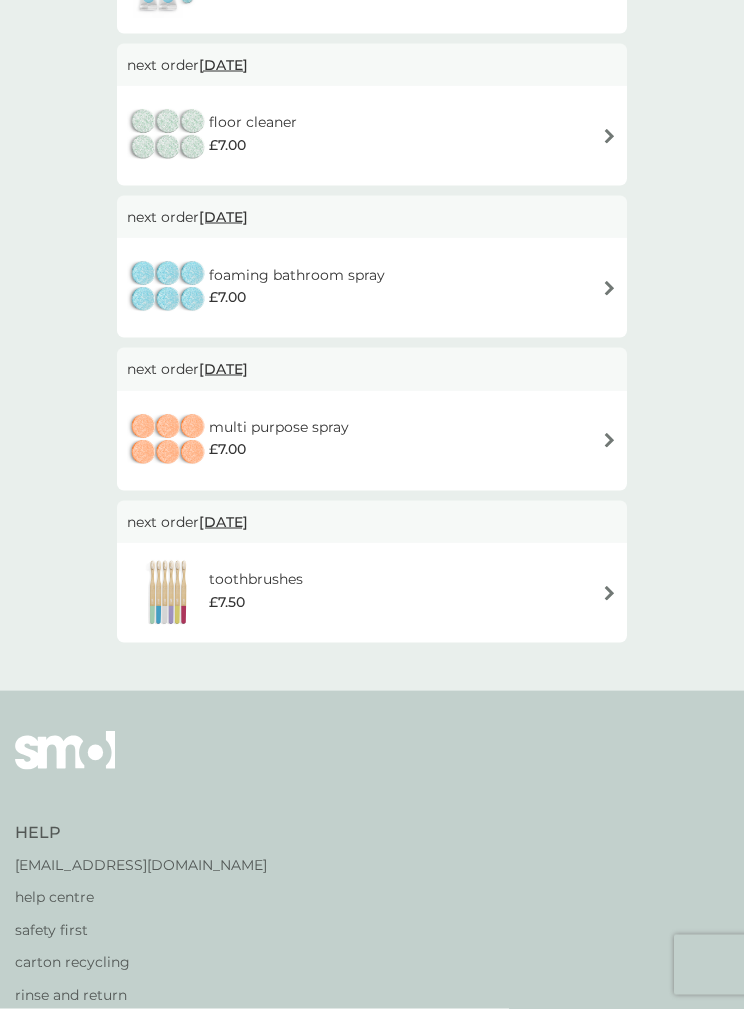 scroll, scrollTop: 1070, scrollLeft: 0, axis: vertical 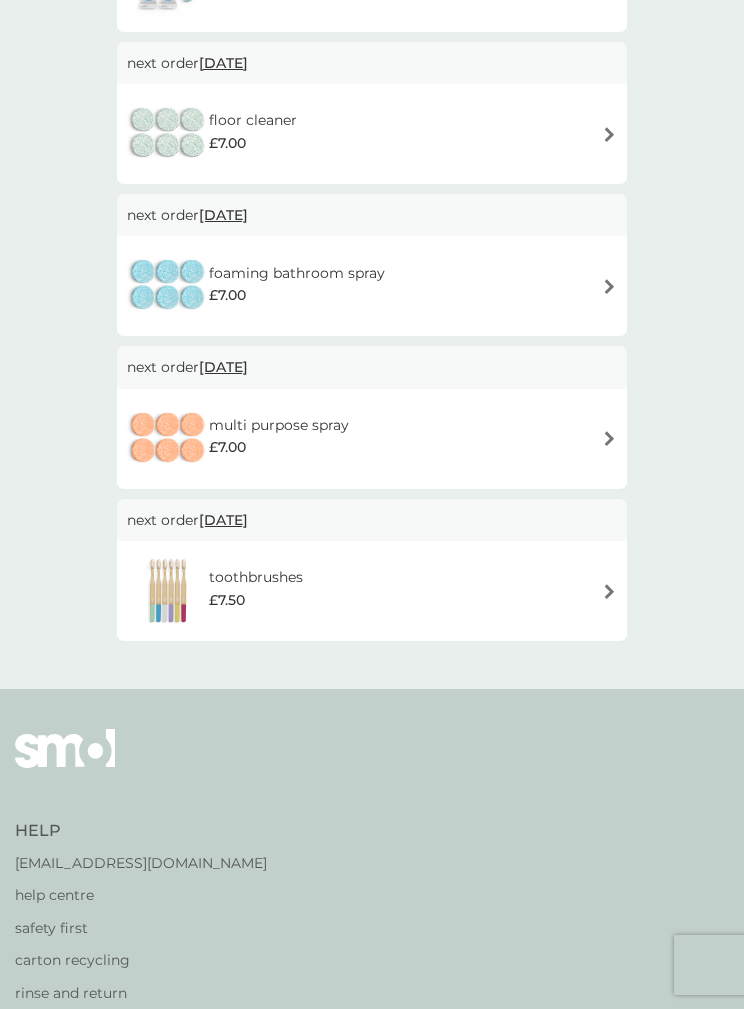 click on "18 Sep 2025" at bounding box center [223, 367] 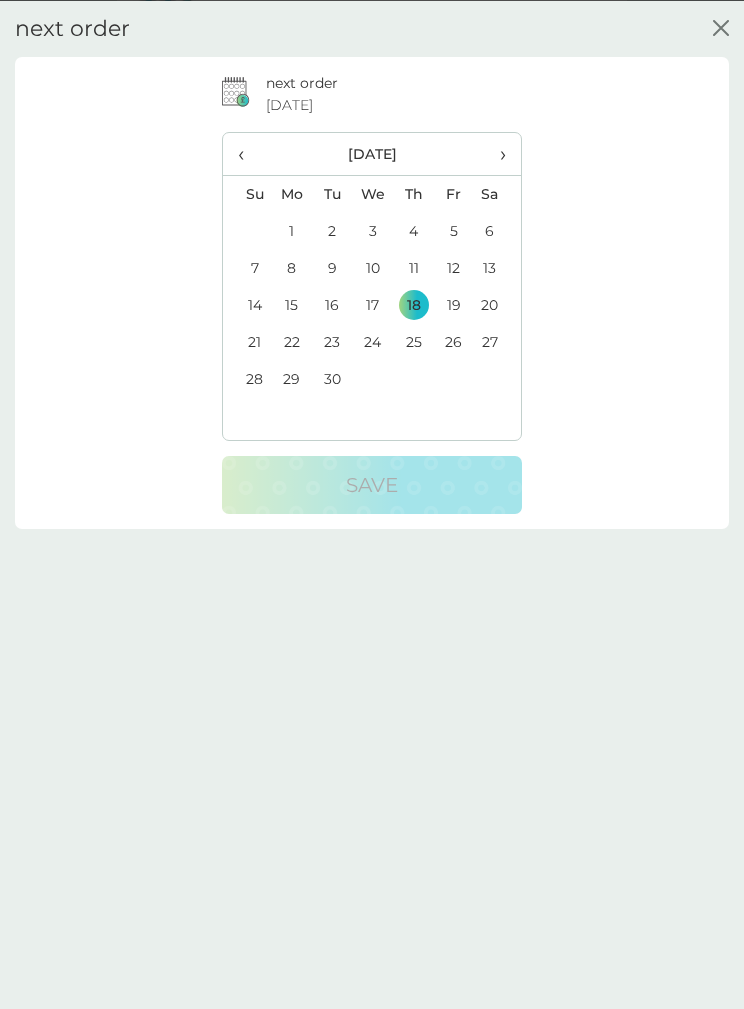 click on "1" at bounding box center (291, 230) 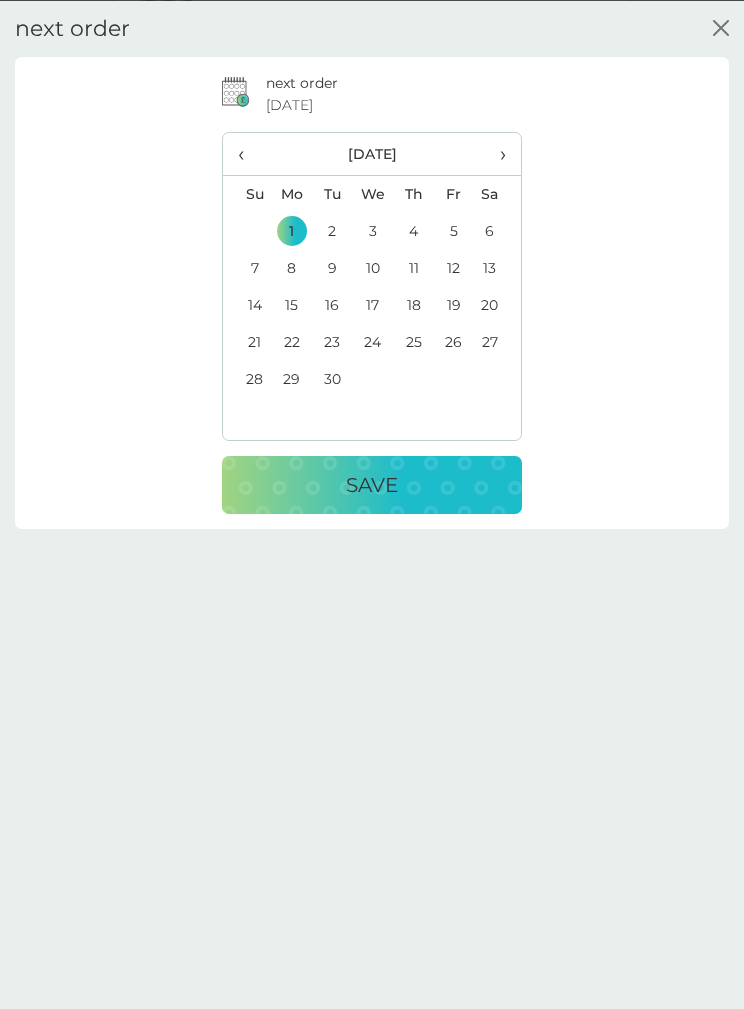 click on "Save" at bounding box center (372, 484) 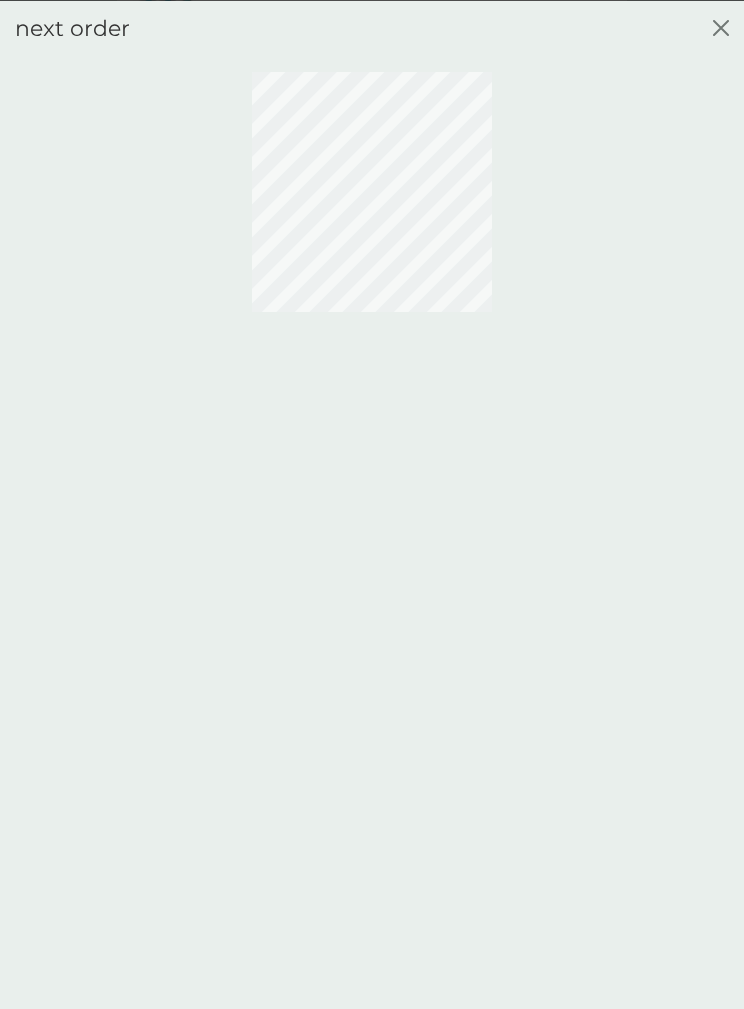 scroll, scrollTop: 462, scrollLeft: 0, axis: vertical 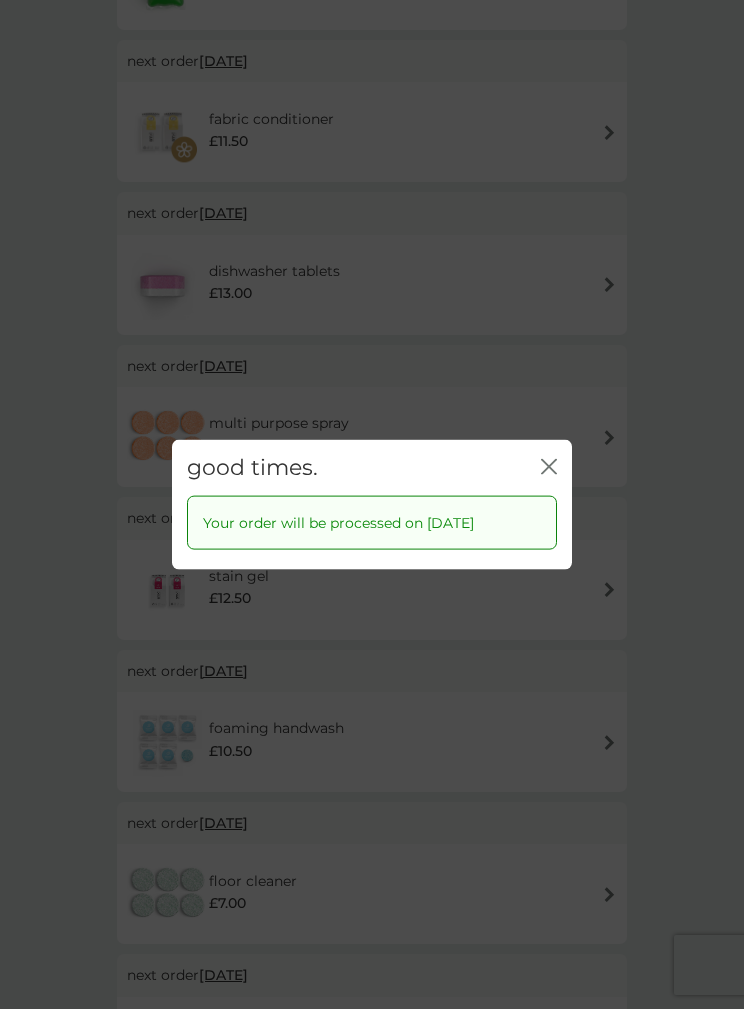 click on "close" 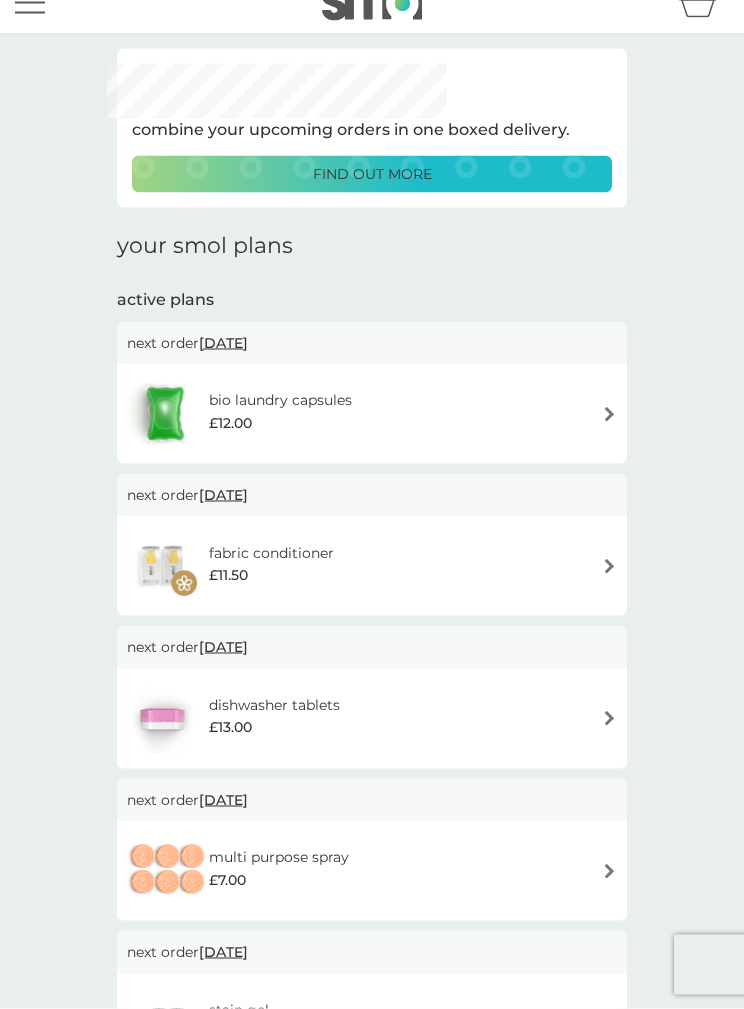scroll, scrollTop: 0, scrollLeft: 0, axis: both 